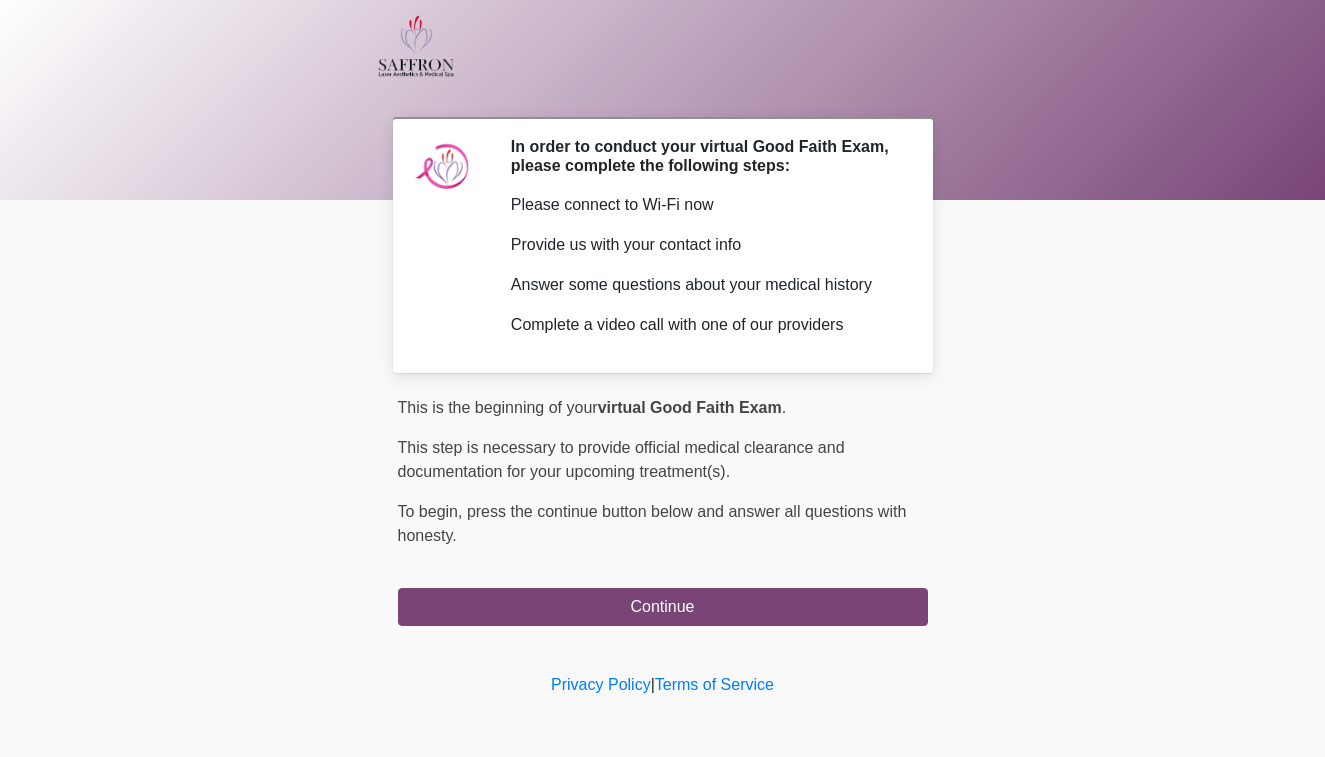 scroll, scrollTop: 0, scrollLeft: 0, axis: both 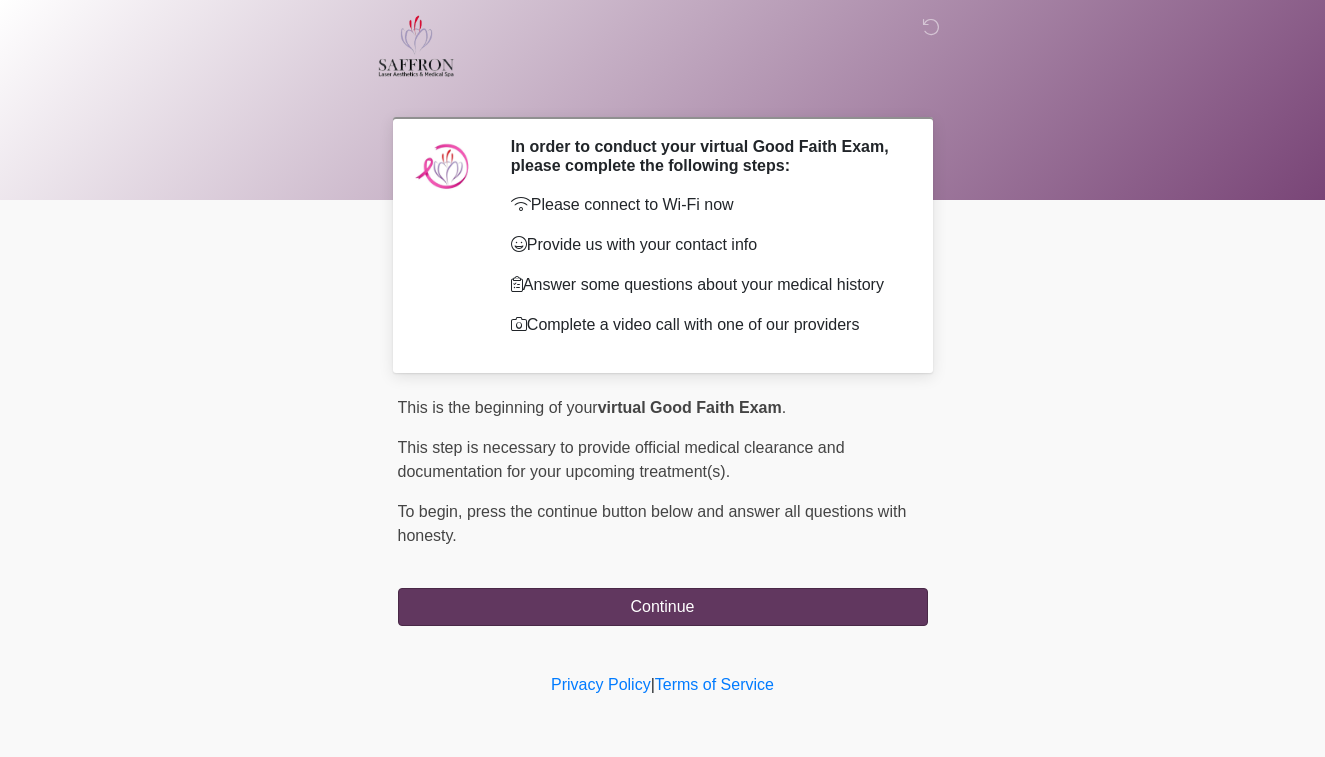 click on "Continue" at bounding box center (663, 607) 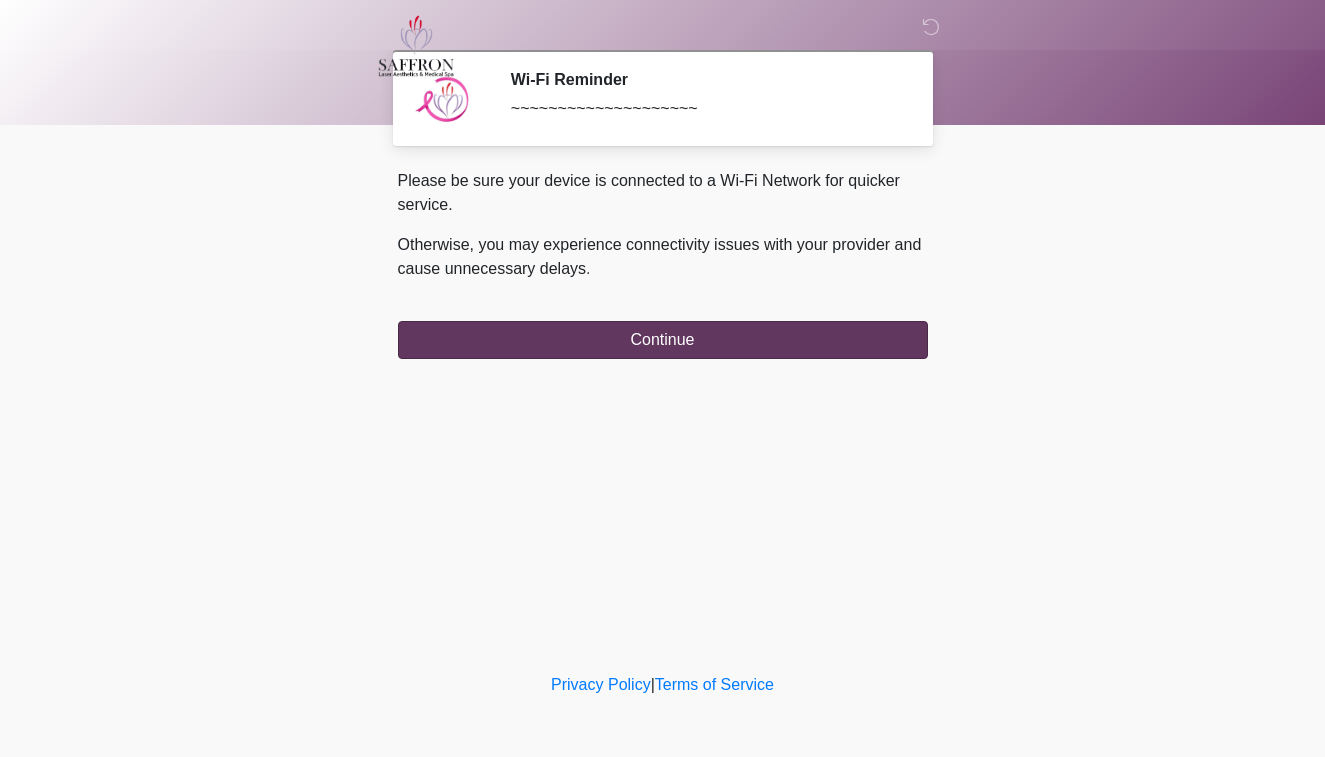 click on "Continue" at bounding box center [663, 340] 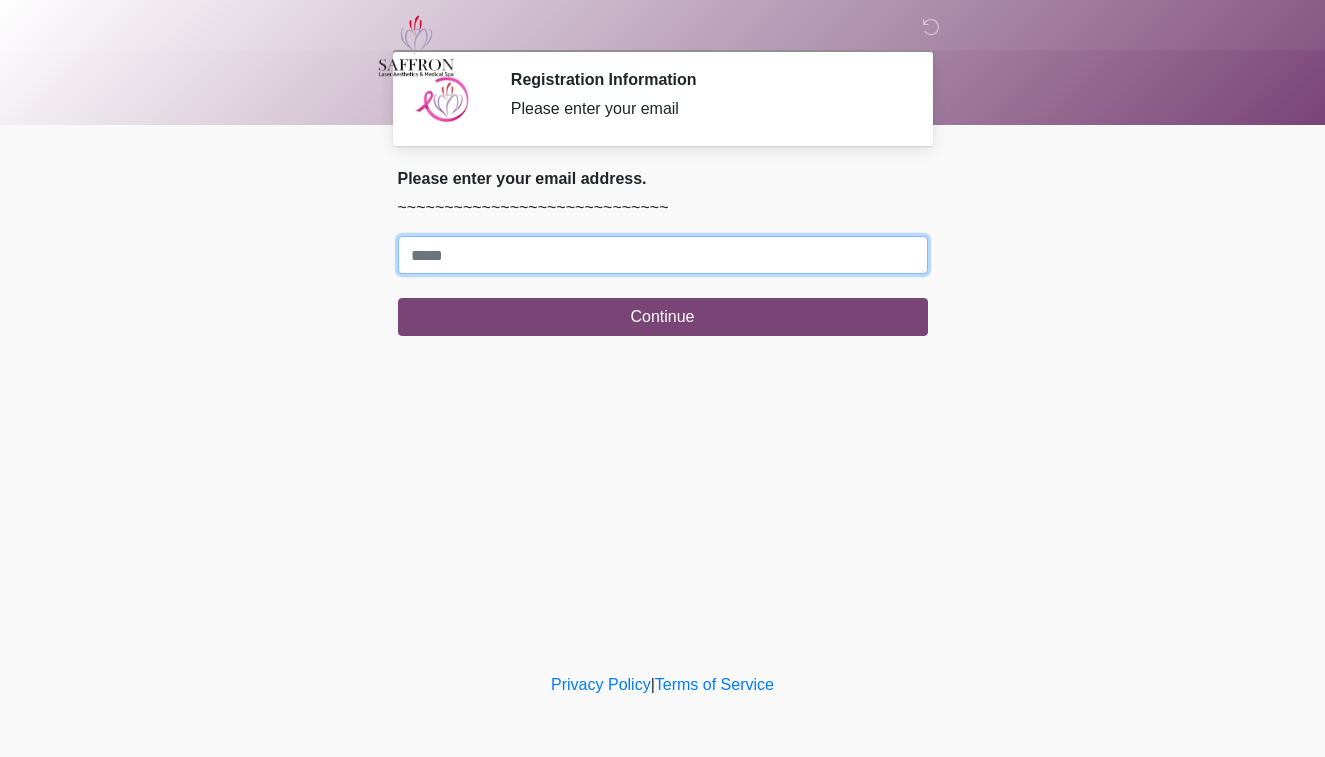click on "Where should we email your treatment plan?" at bounding box center (663, 255) 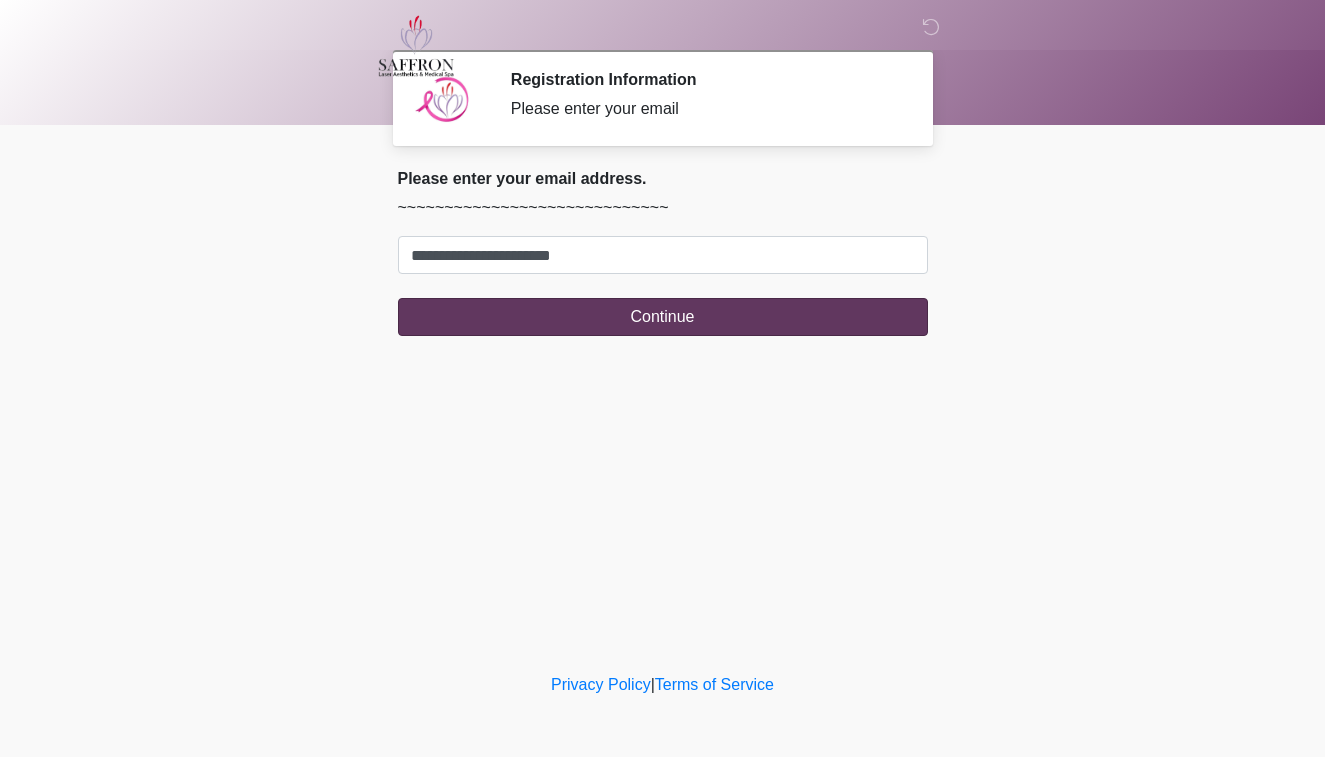 click on "Continue" at bounding box center (663, 317) 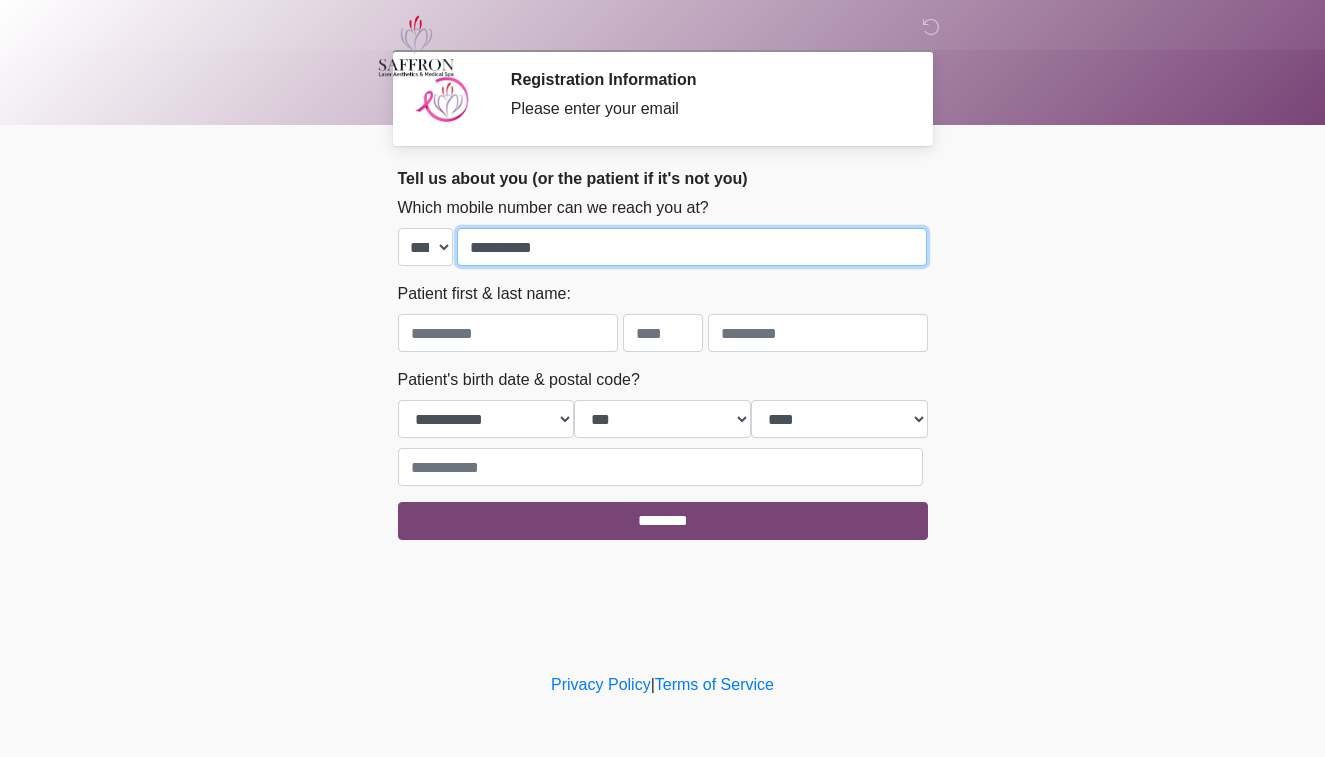 type on "**********" 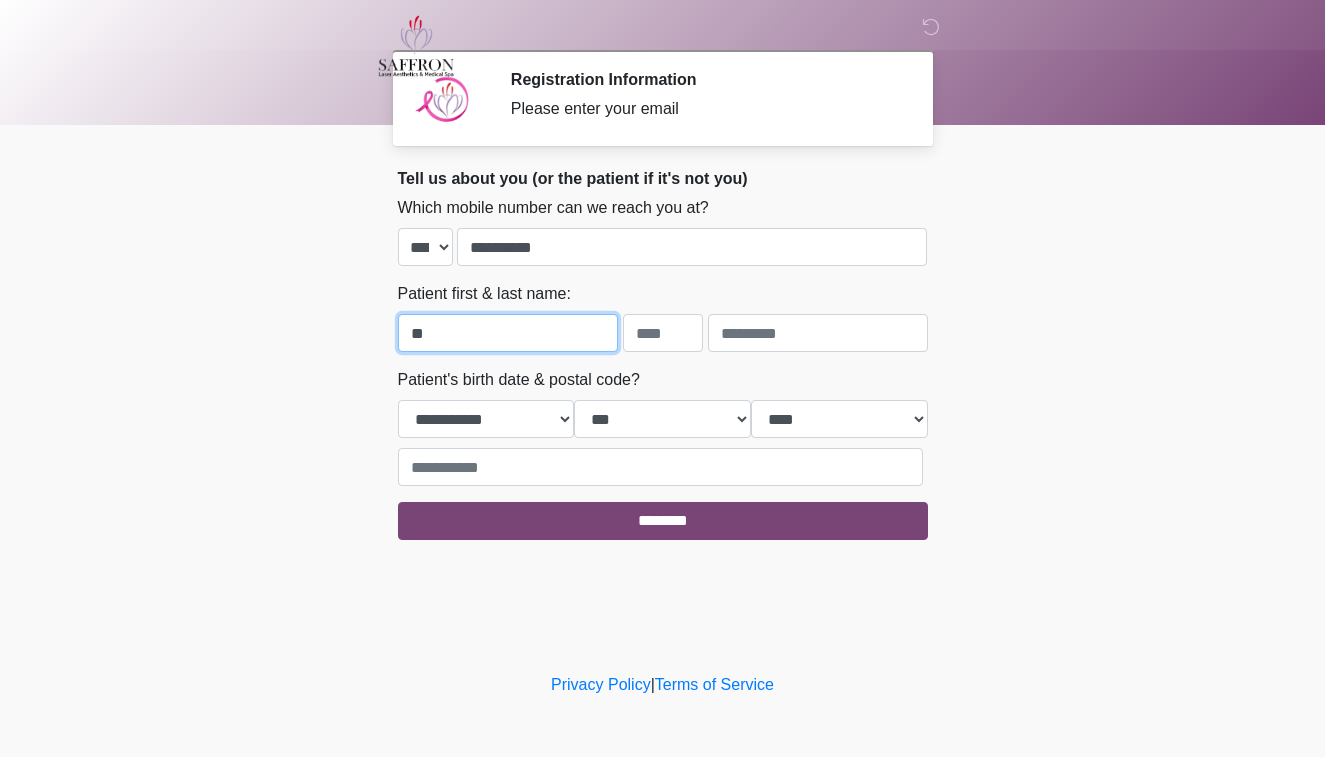 type on "*" 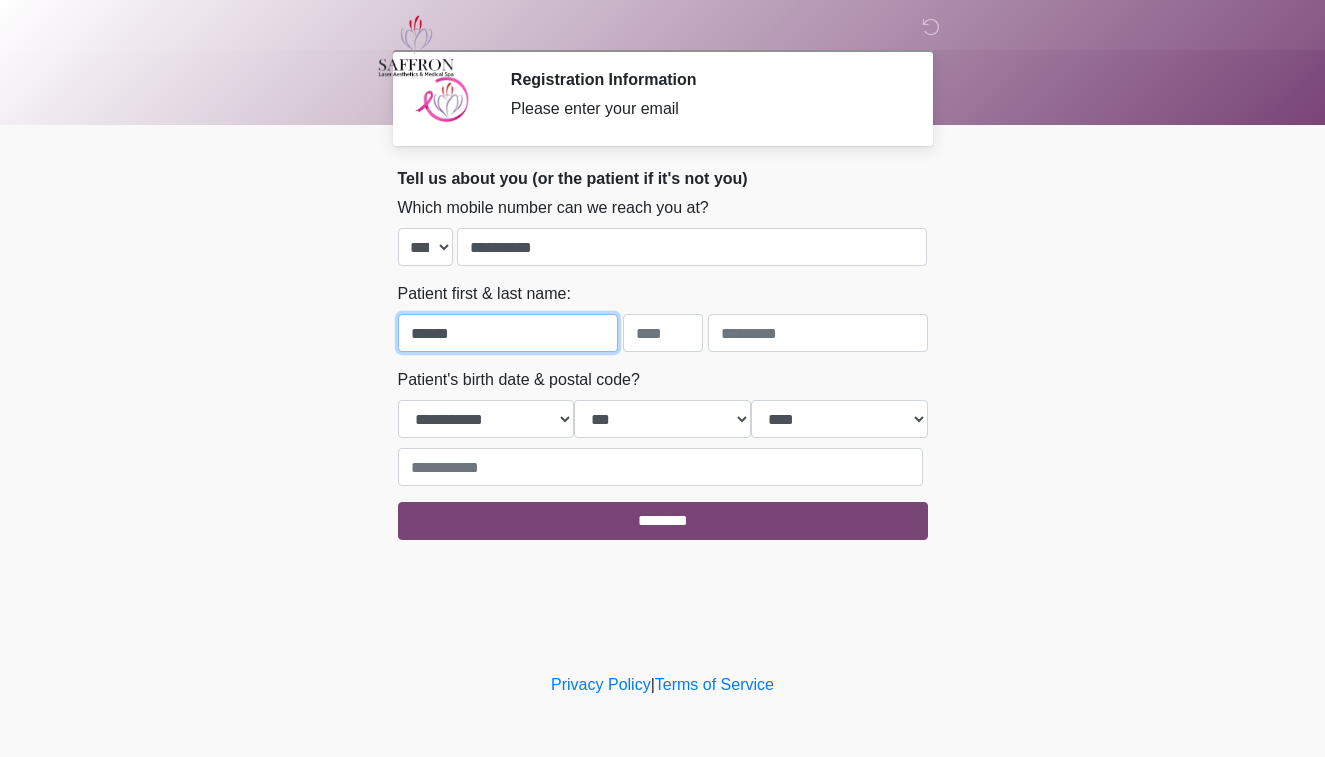 type on "******" 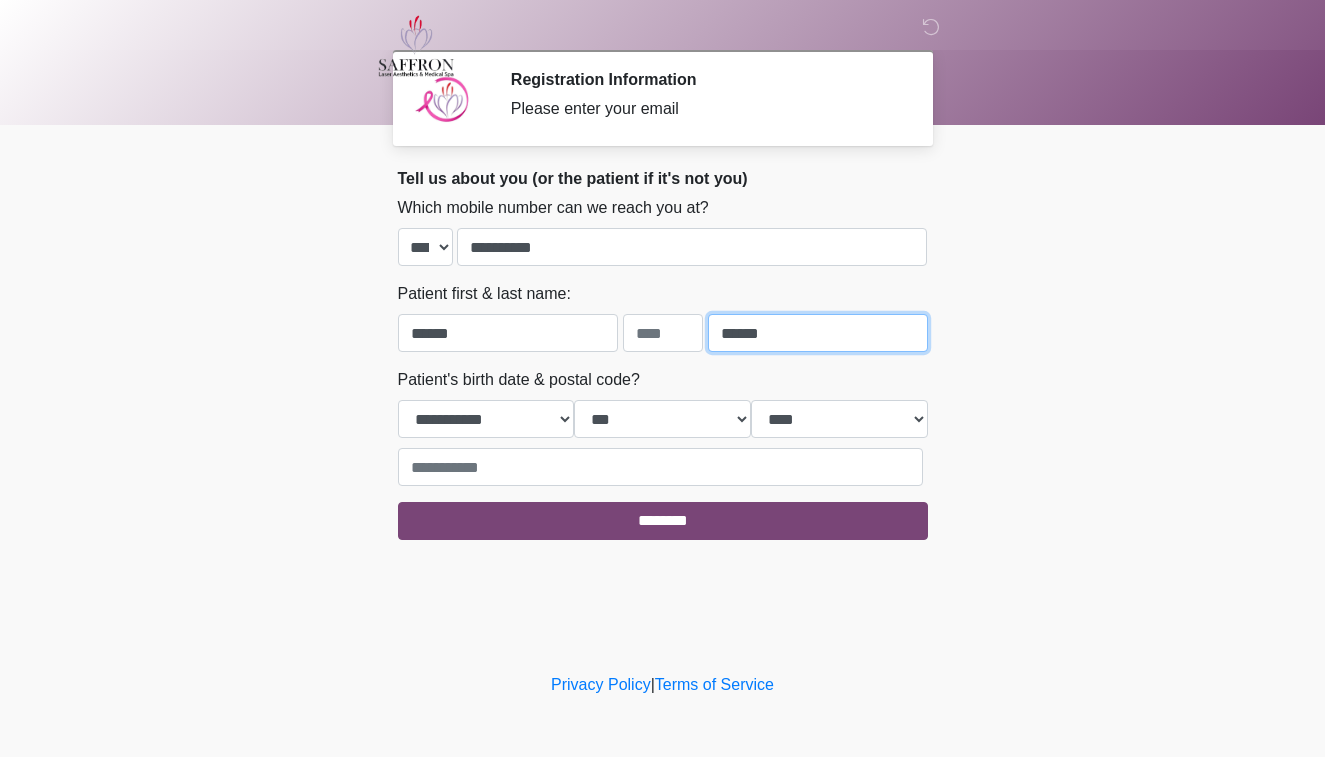 type on "******" 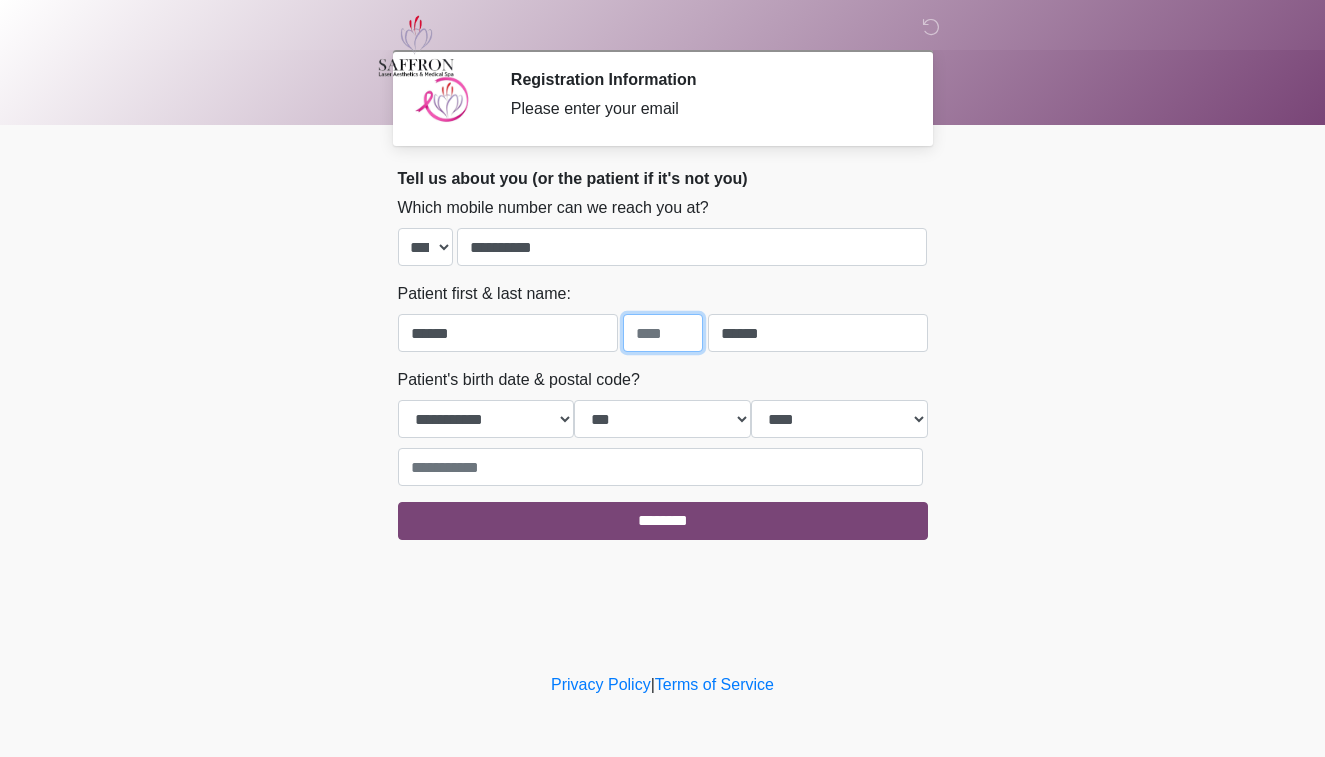 click at bounding box center (663, 333) 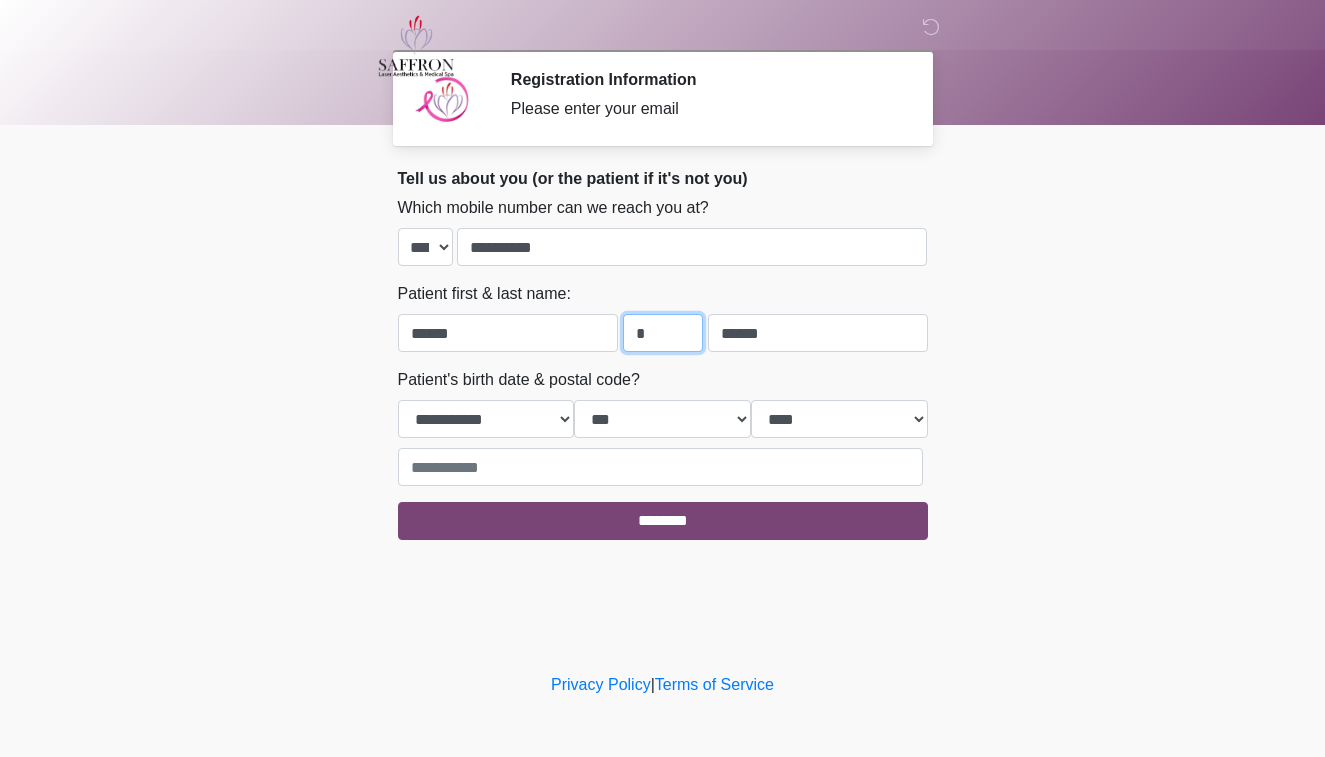 type on "*" 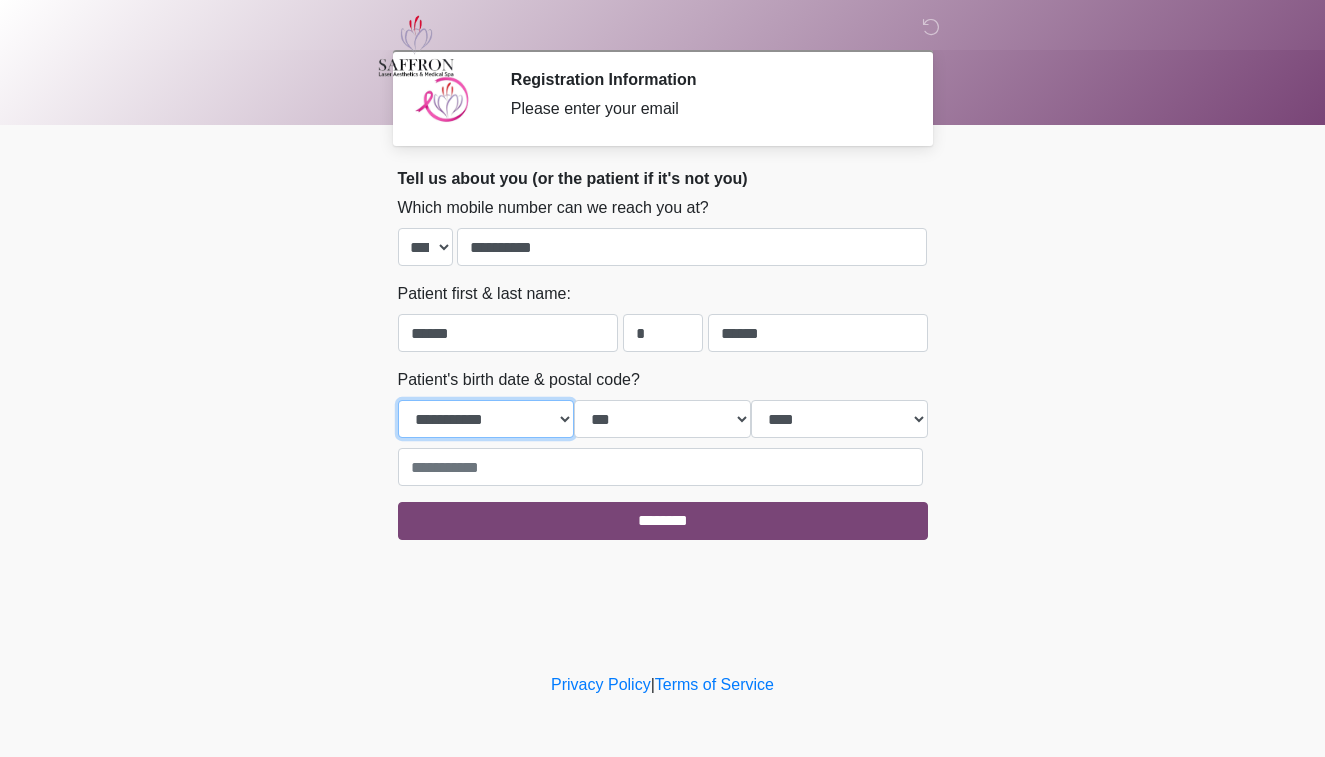 select on "*" 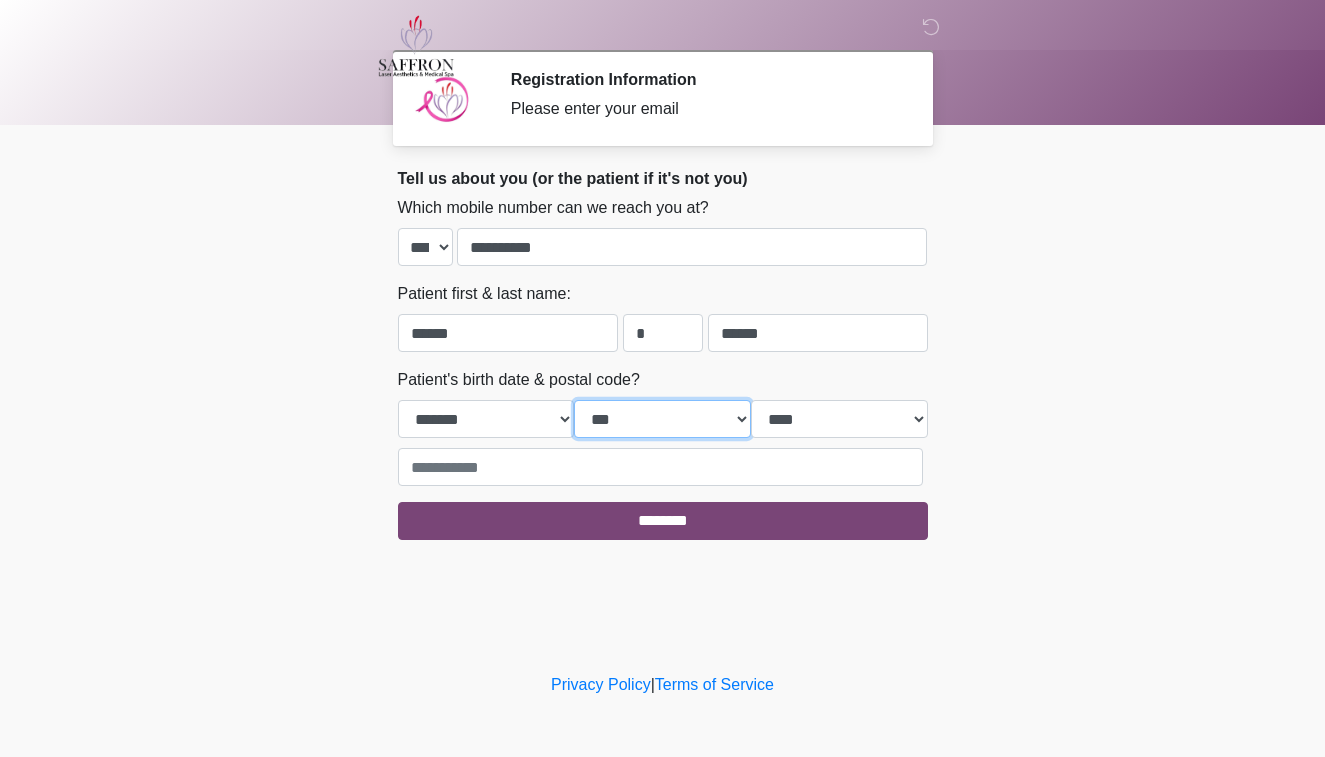 select on "**" 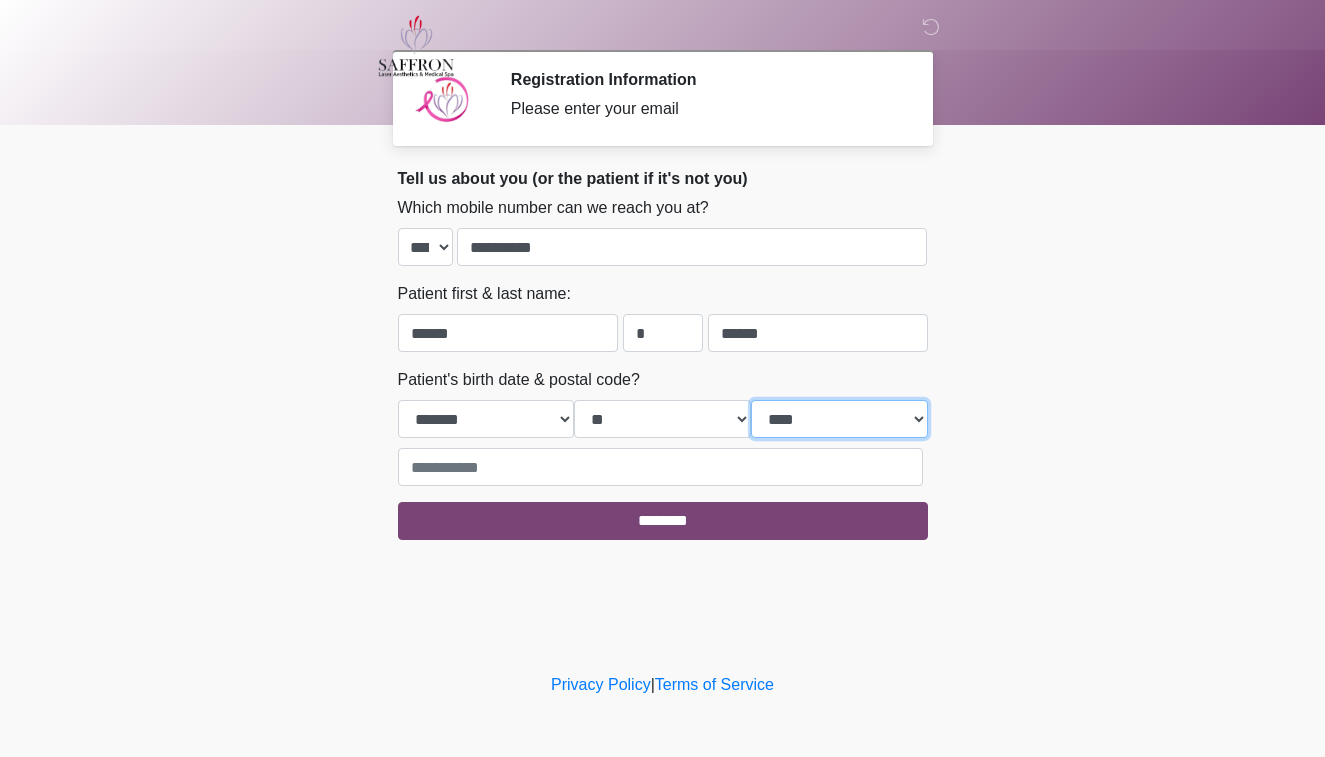 select on "****" 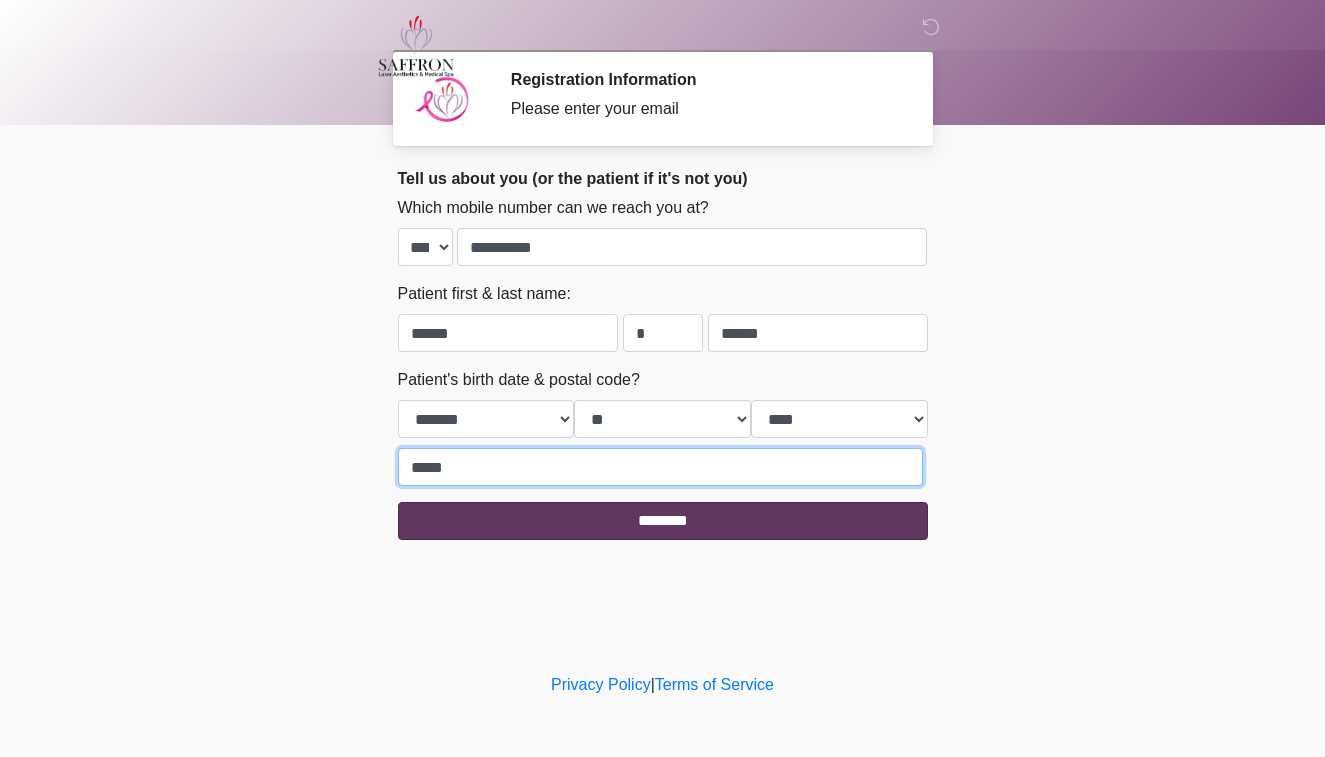 type on "*****" 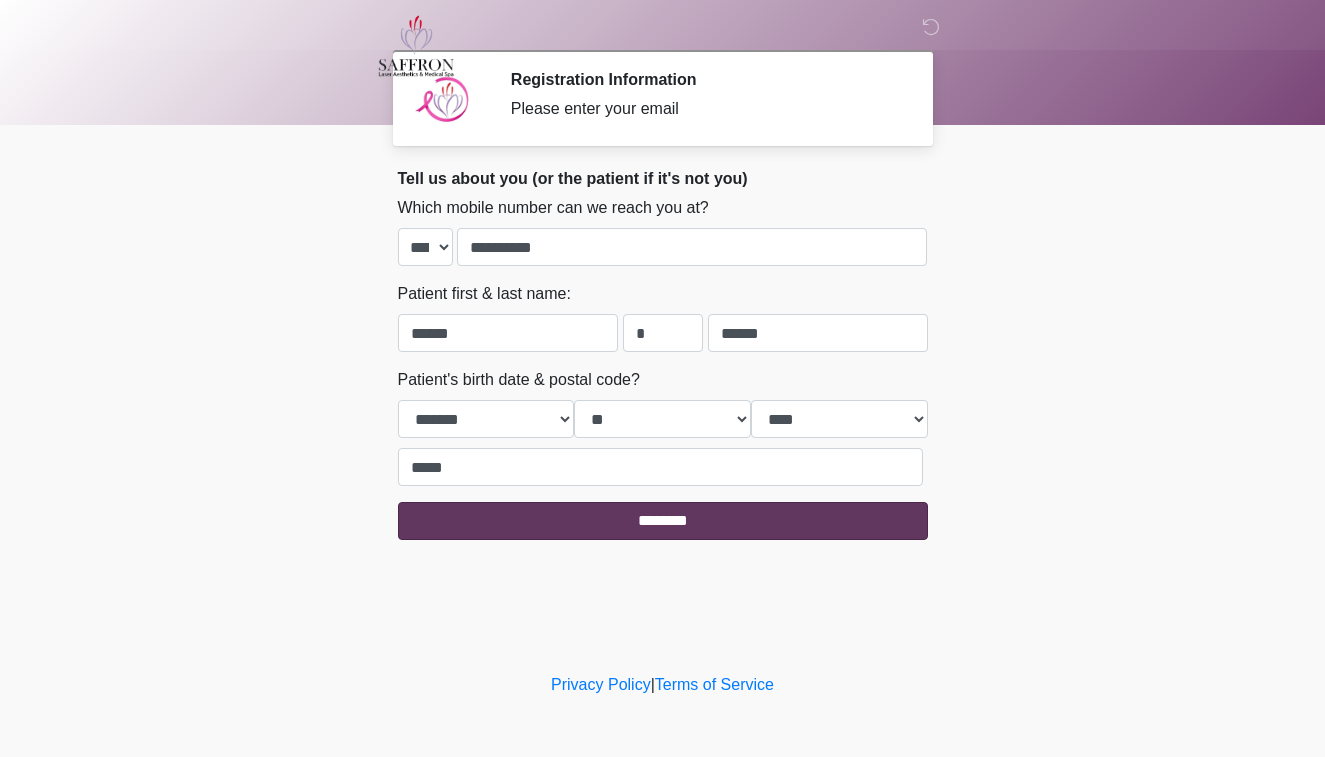 click on "********" at bounding box center (663, 521) 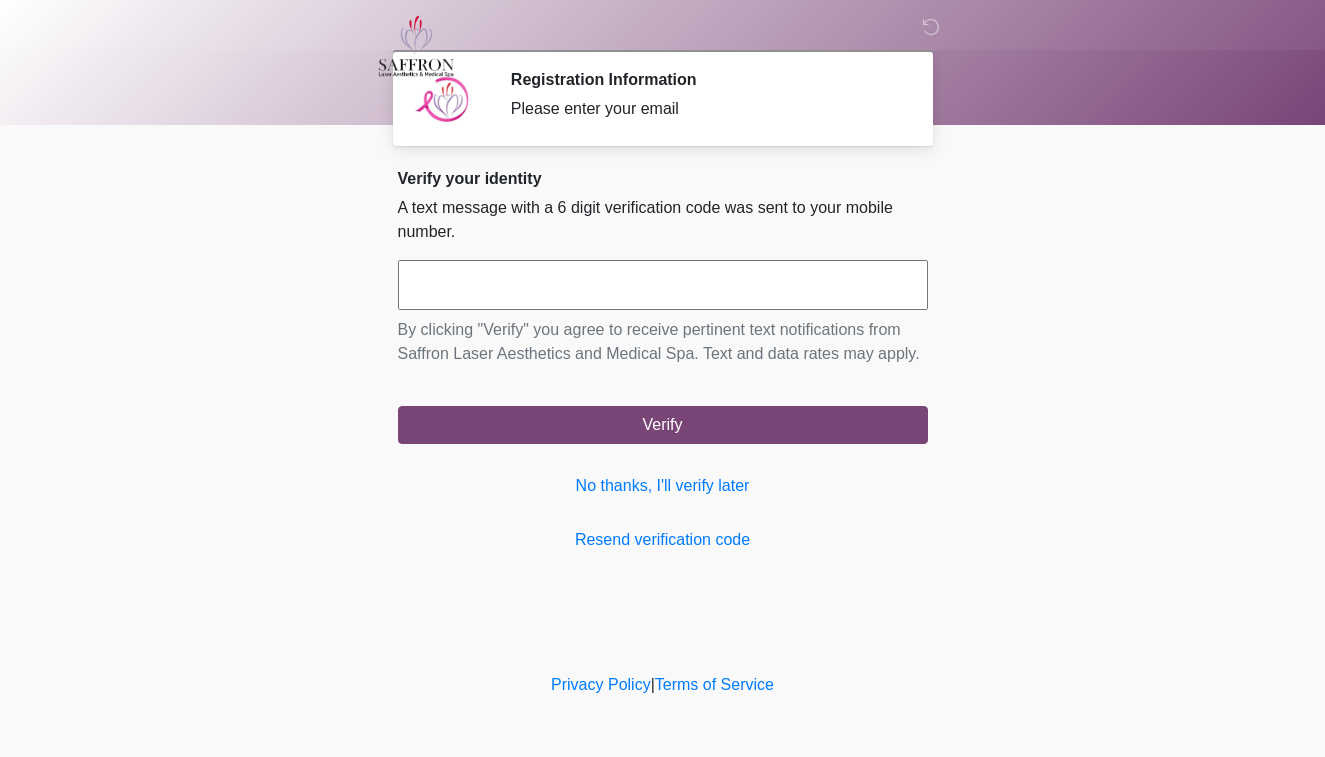click on "By clicking "Verify" you agree to receive pertinent text notifications from Saffron Laser Aesthetics and Medical Spa. Text and data rates may apply. Verify" at bounding box center [663, 352] 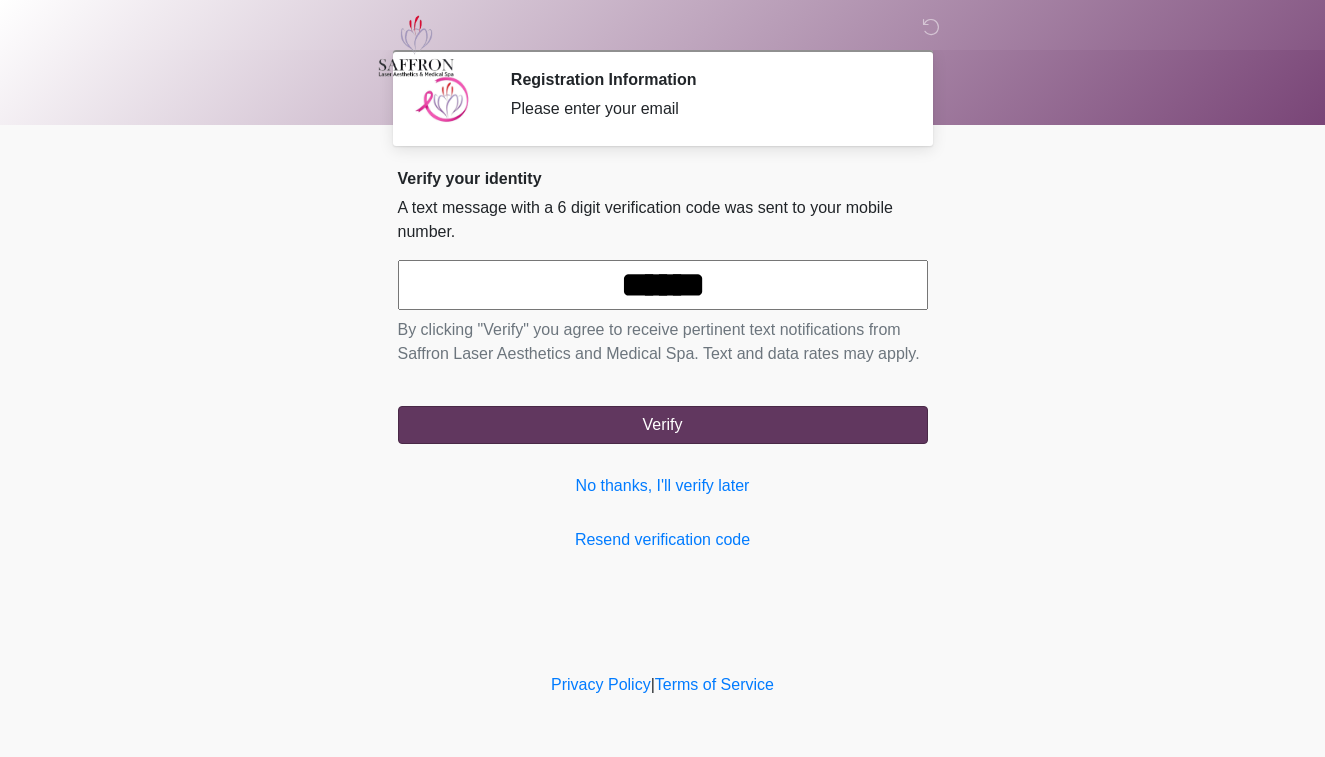 type on "******" 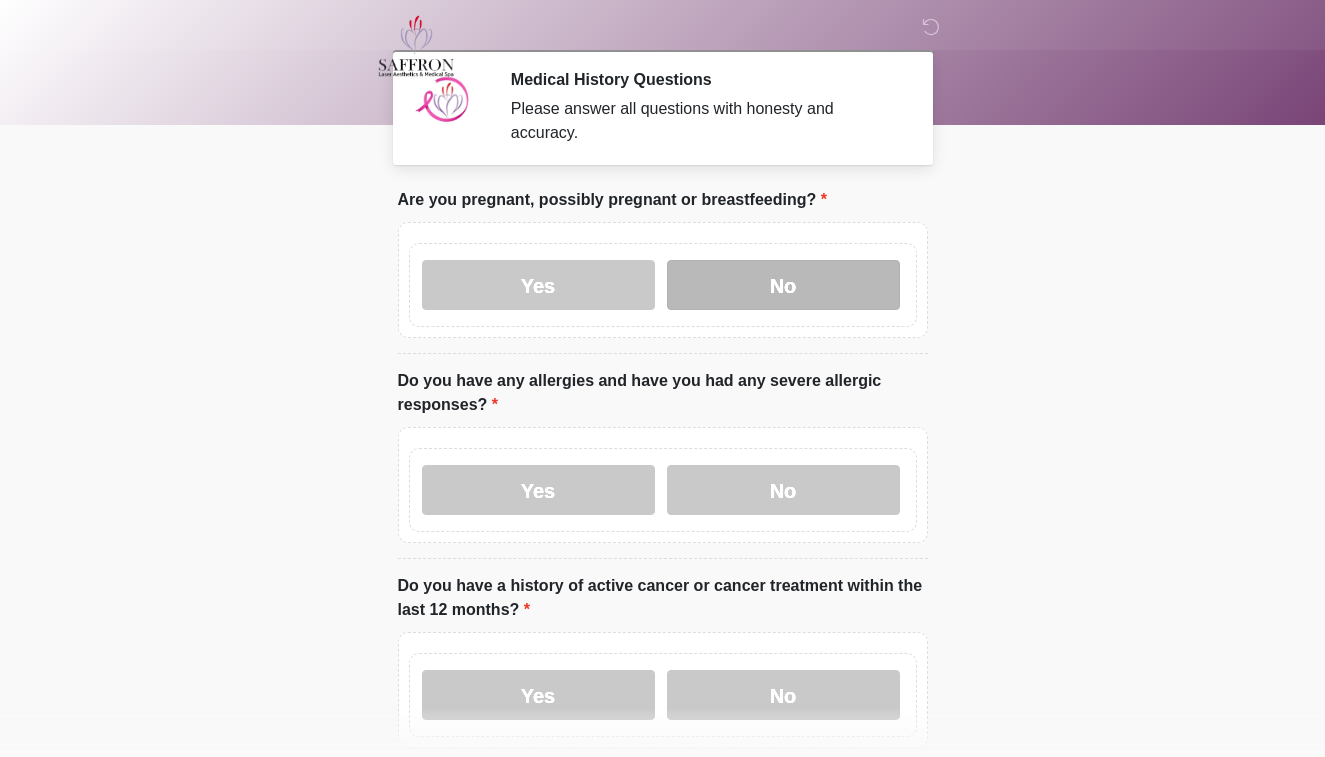 click on "No" at bounding box center [783, 285] 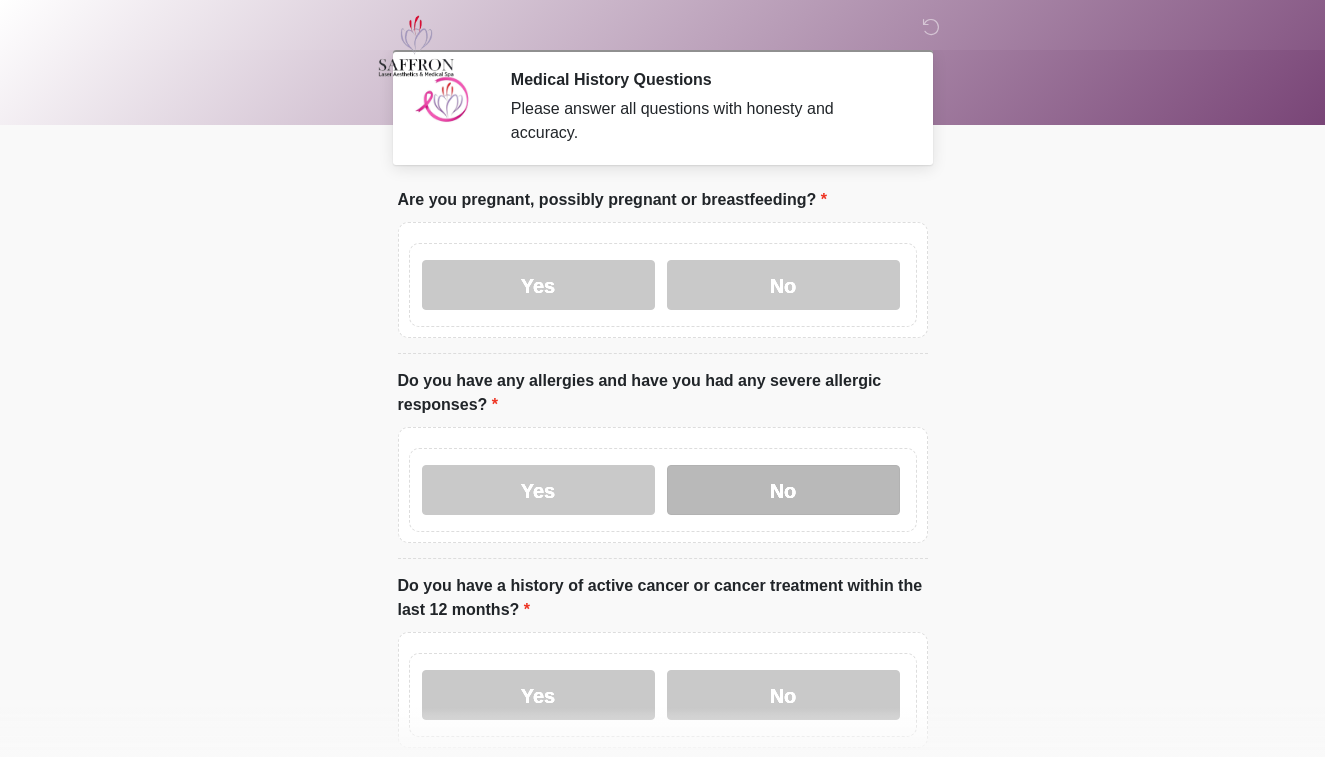 click on "No" at bounding box center (783, 490) 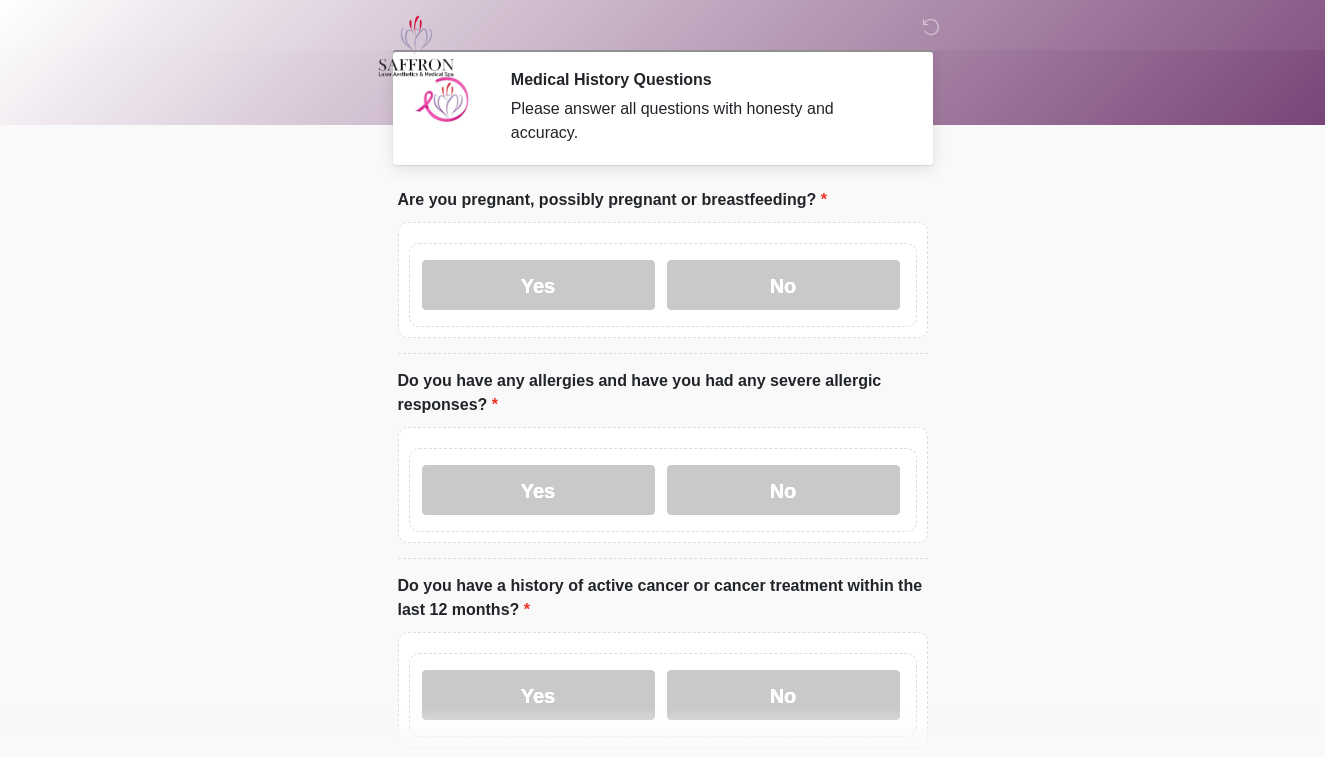 click on "‎ ‎ ‎
Medical History Questions
Please answer all questions with honesty and accuracy.
Please connect to Wi-Fi now   Provide us with your contact info  Answer some questions about your medical history  Complete a video call with one of our providers
This is the beginning of your  virtual Good Faith Exam .  ﻿﻿﻿﻿﻿﻿﻿﻿ This step is necessary to provide official medical clearance and documentation for your upcoming treatment(s).   ﻿﻿﻿﻿﻿﻿To begin, ﻿﻿﻿﻿﻿﻿ press the continue button below and answer all questions with honesty.
Continue
Please be sure your device is connected to a Wi-Fi Network for quicker service.  .
Continue" at bounding box center [662, 378] 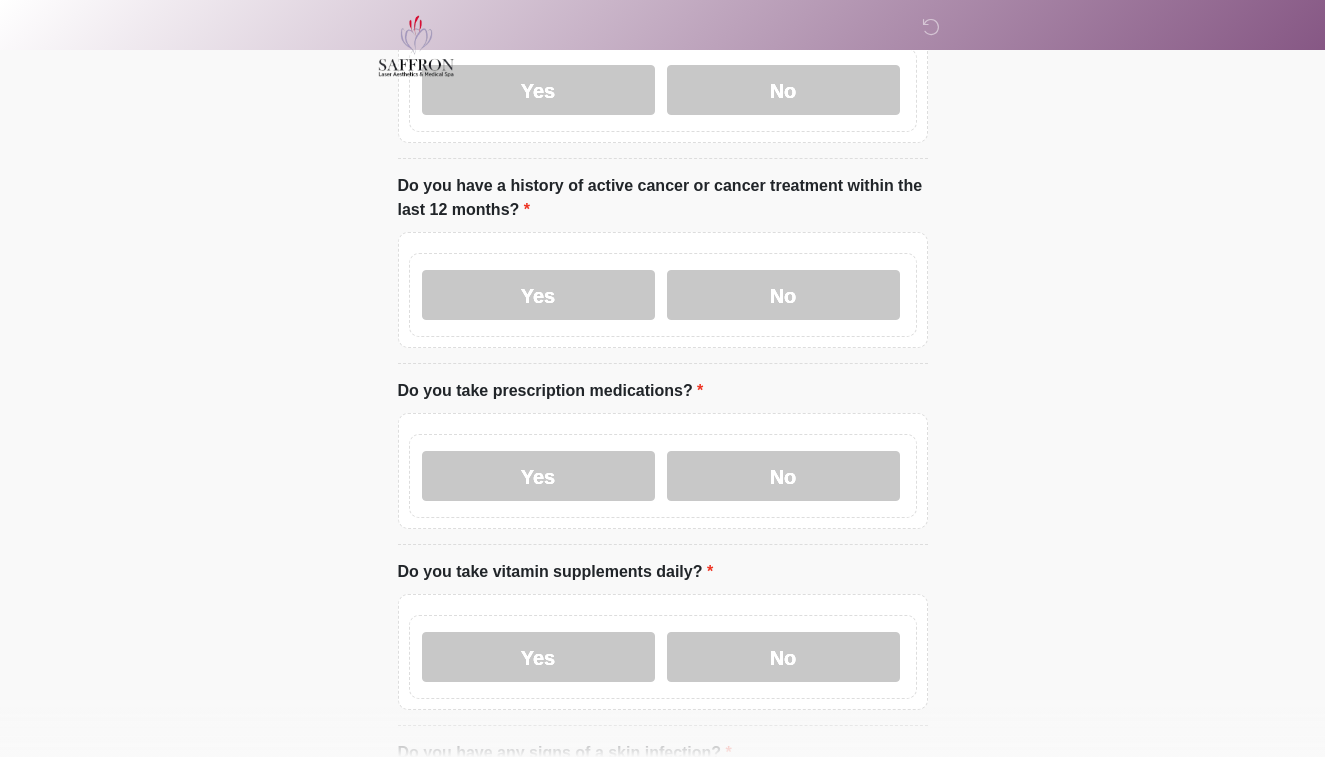 scroll, scrollTop: 438, scrollLeft: 0, axis: vertical 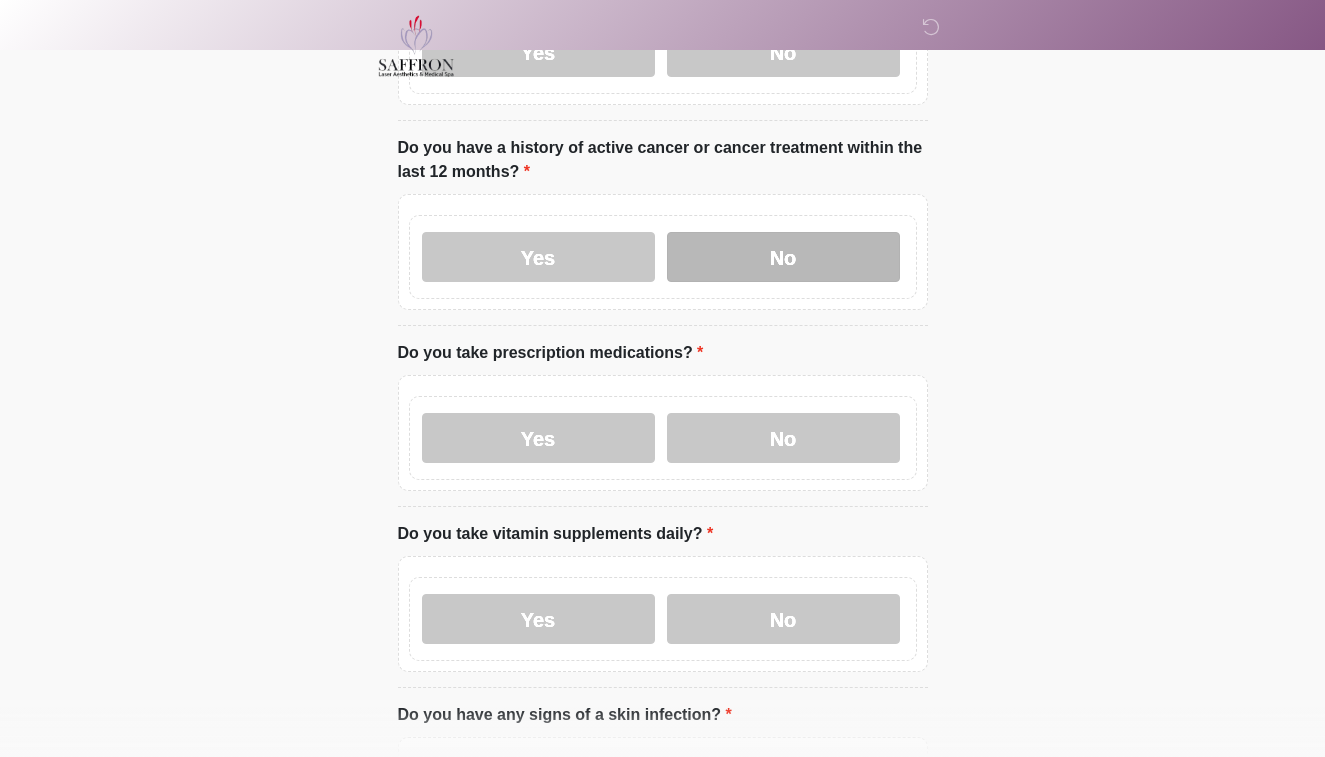 click on "No" at bounding box center [783, 257] 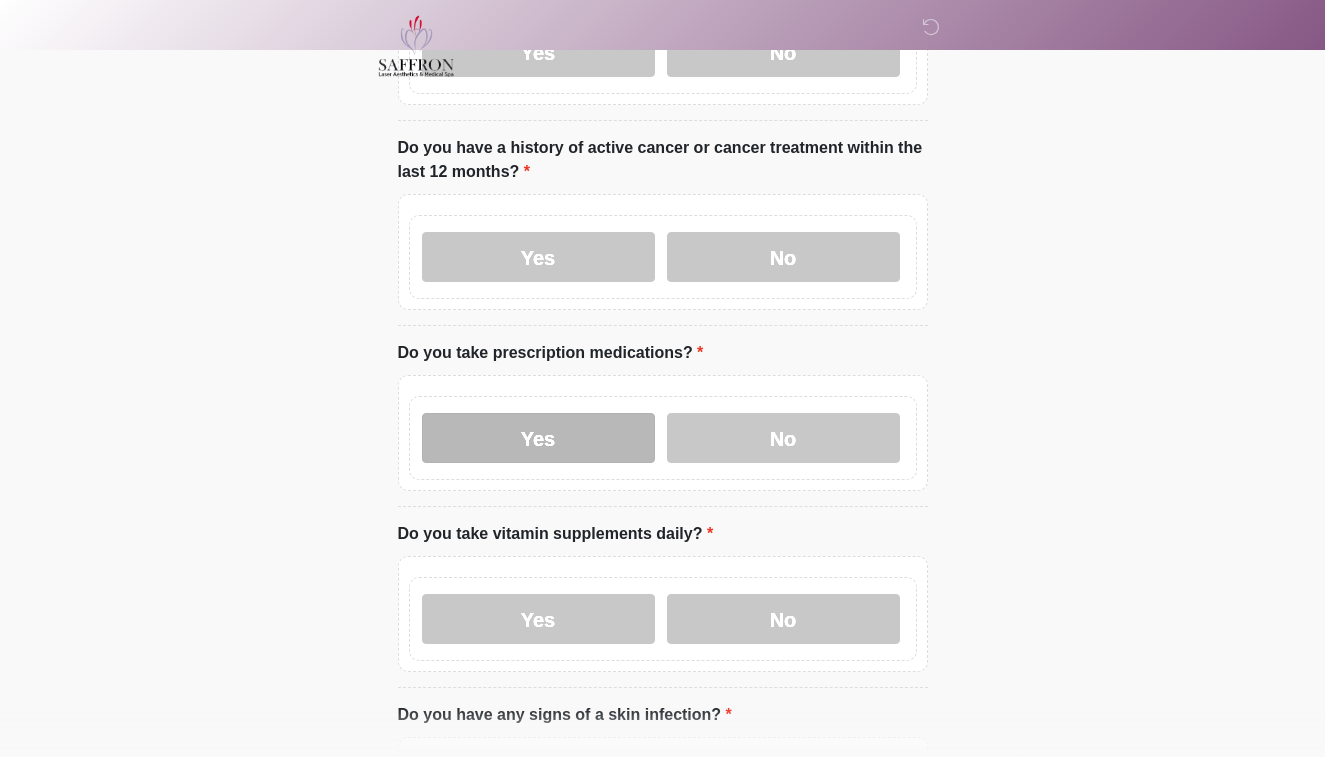 click on "Yes" at bounding box center [538, 438] 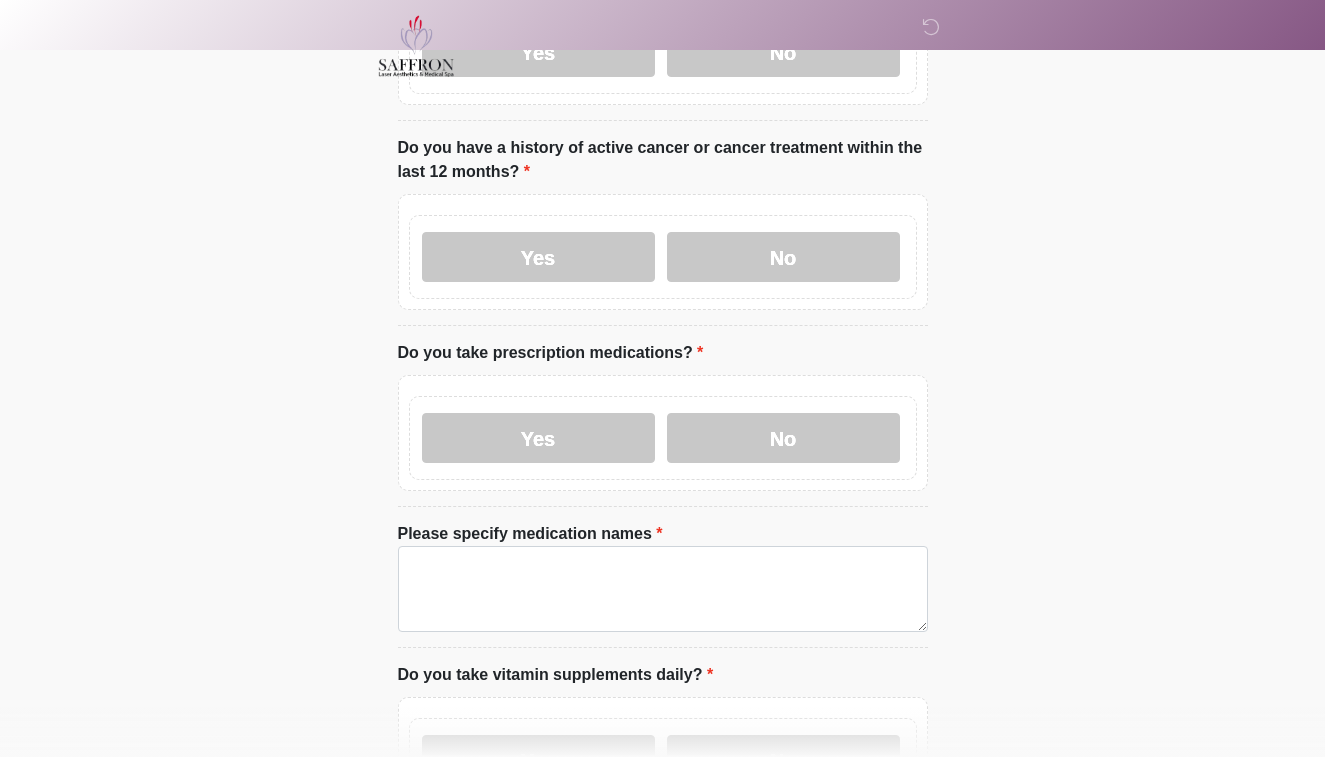 click on "‎ ‎ ‎
Medical History Questions
Please answer all questions with honesty and accuracy.
Please connect to Wi-Fi now   Provide us with your contact info  Answer some questions about your medical history  Complete a video call with one of our providers
This is the beginning of your  virtual Good Faith Exam .  ﻿﻿﻿﻿﻿﻿﻿﻿ This step is necessary to provide official medical clearance and documentation for your upcoming treatment(s).   ﻿﻿﻿﻿﻿﻿To begin, ﻿﻿﻿﻿﻿﻿ press the continue button below and answer all questions with honesty.
Continue
Please be sure your device is connected to a Wi-Fi Network for quicker service.  .
Continue" at bounding box center [662, -60] 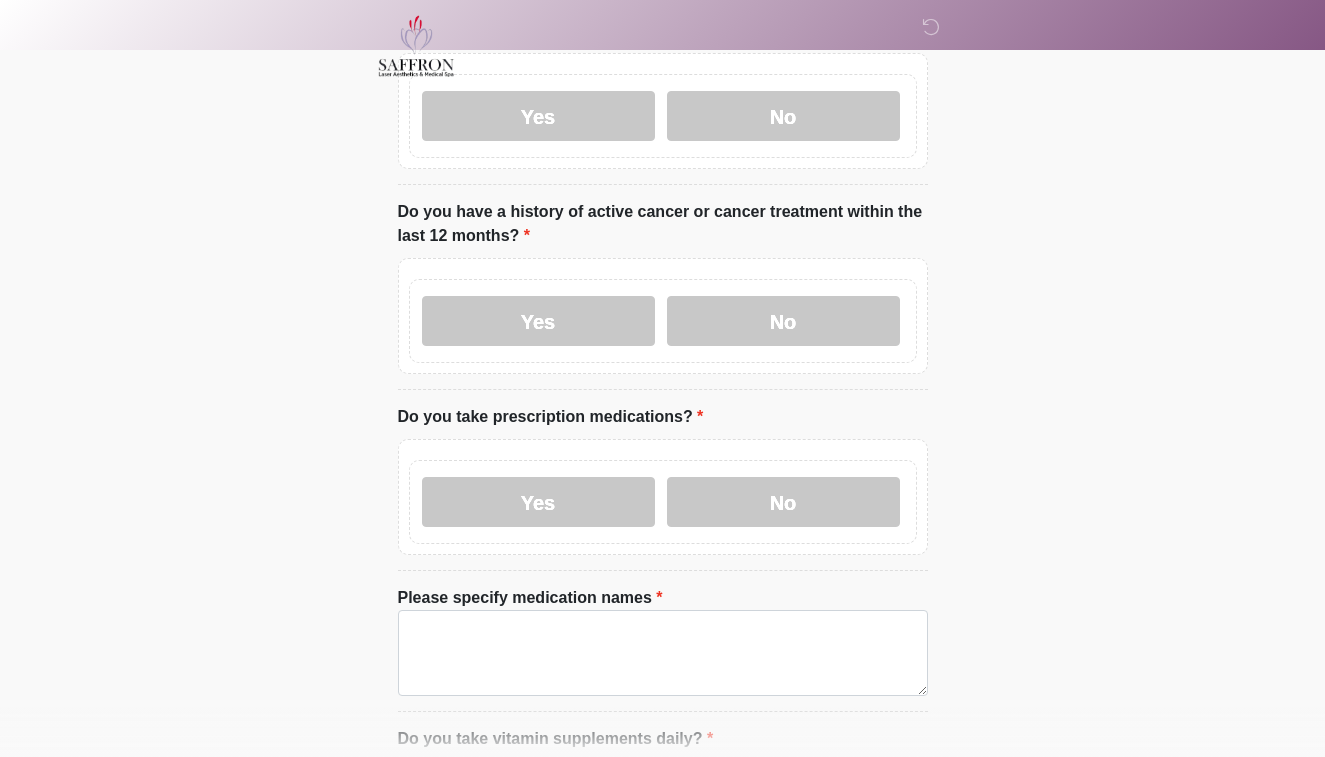 scroll, scrollTop: 371, scrollLeft: 0, axis: vertical 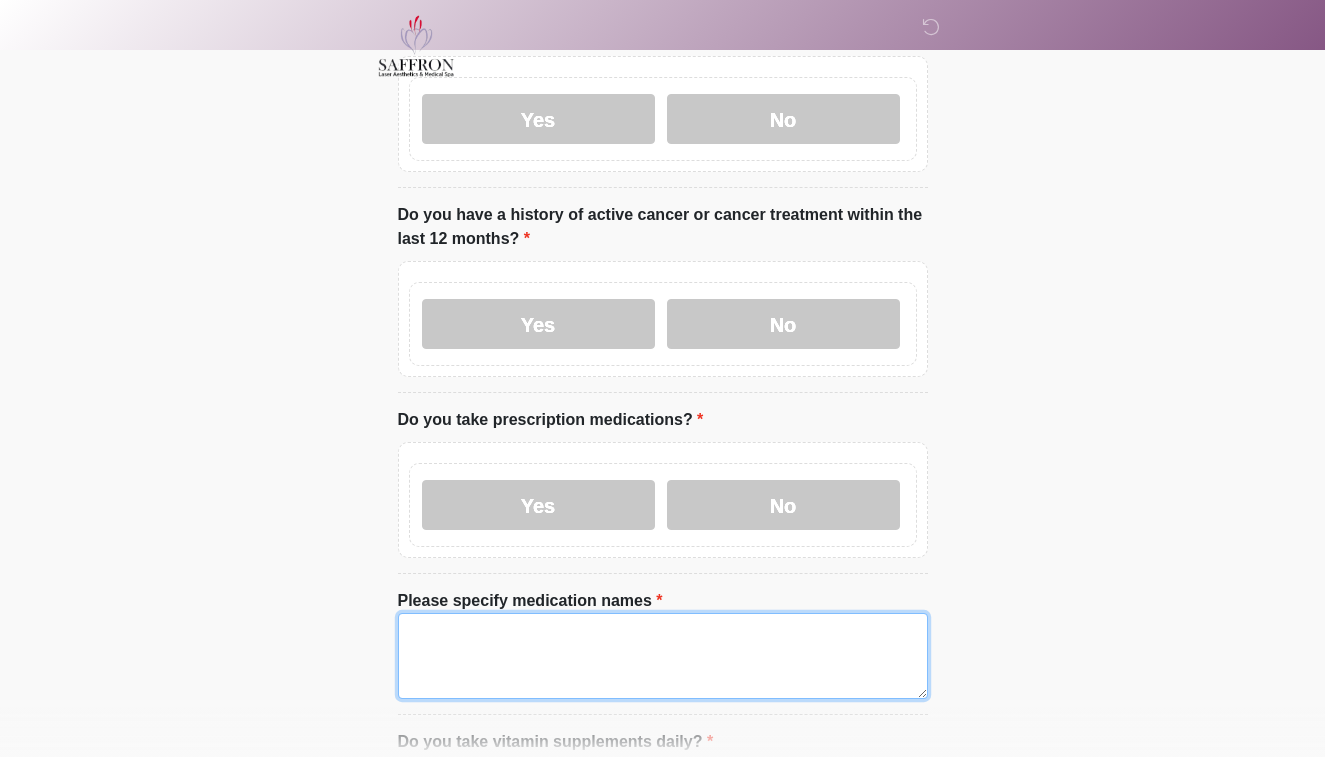 click on "Please specify medication names" at bounding box center (663, 656) 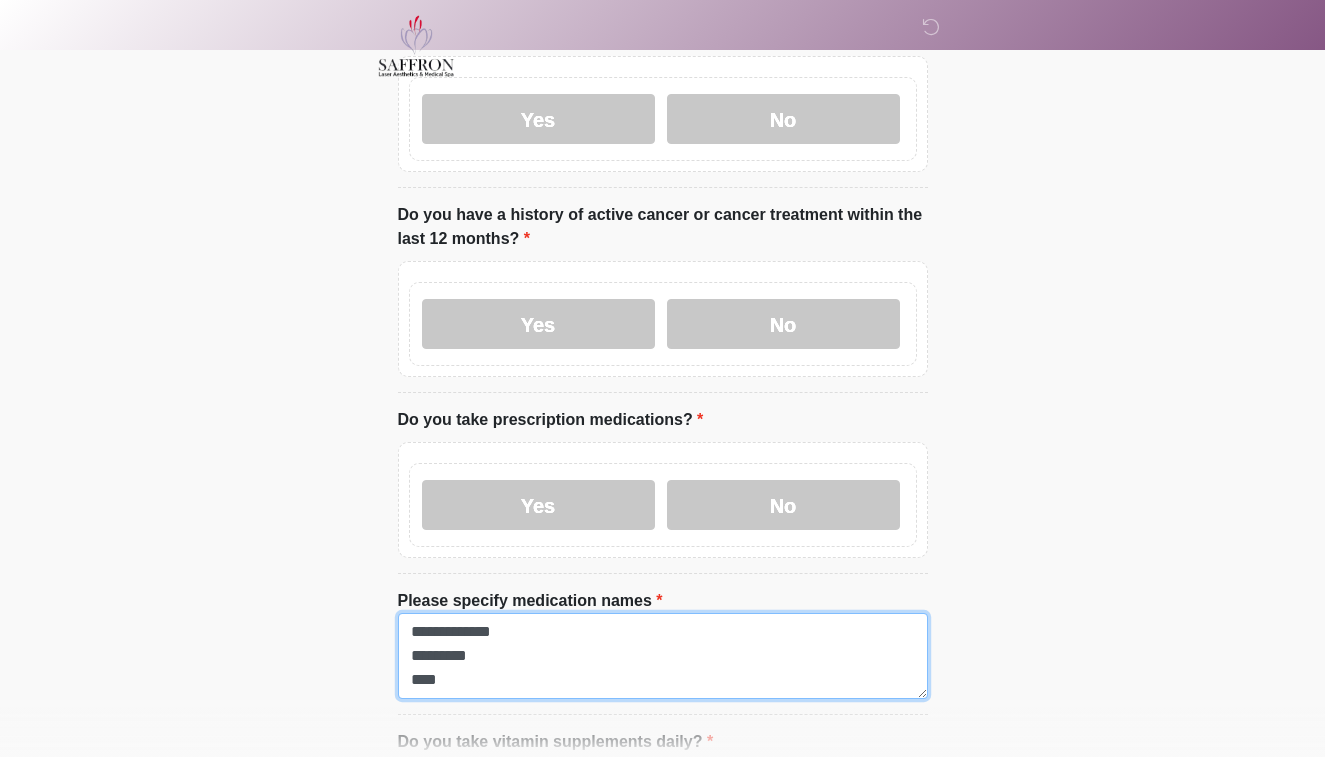 click on "**********" at bounding box center (663, 656) 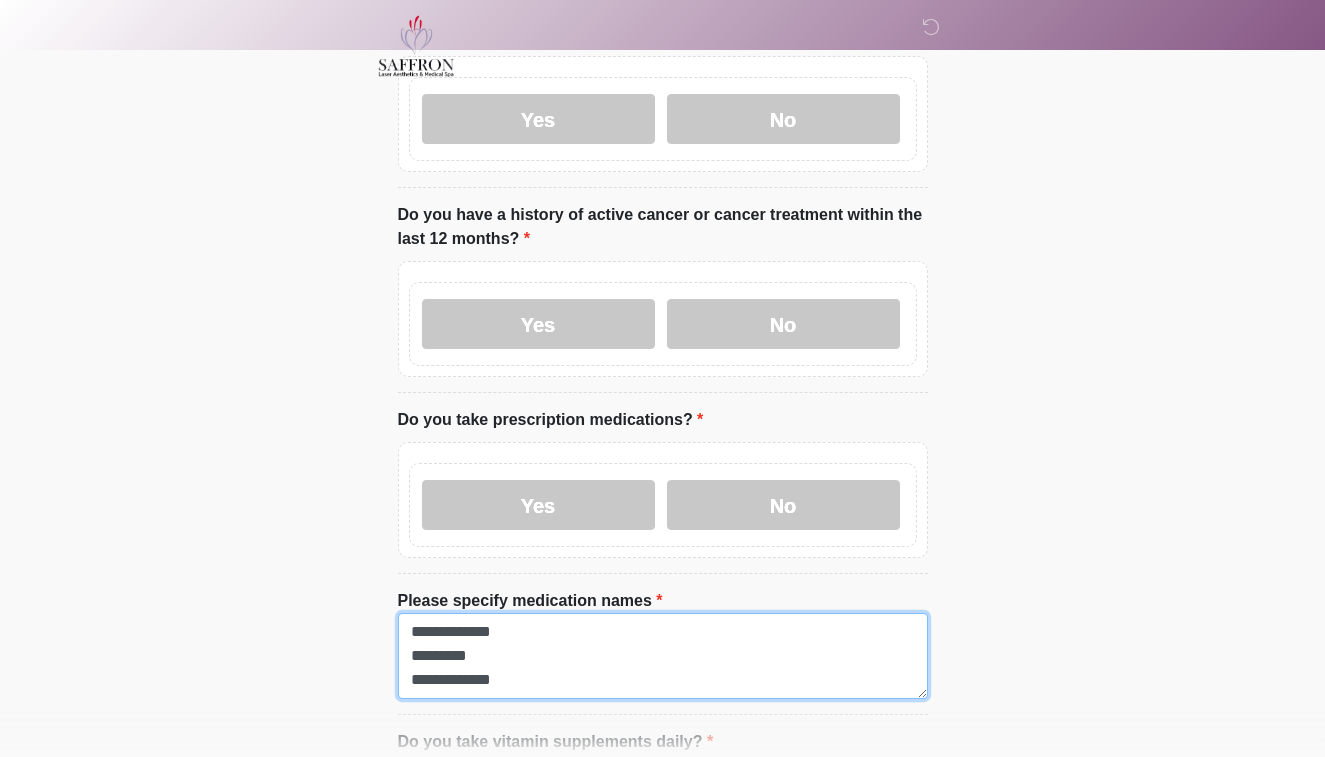 type on "**********" 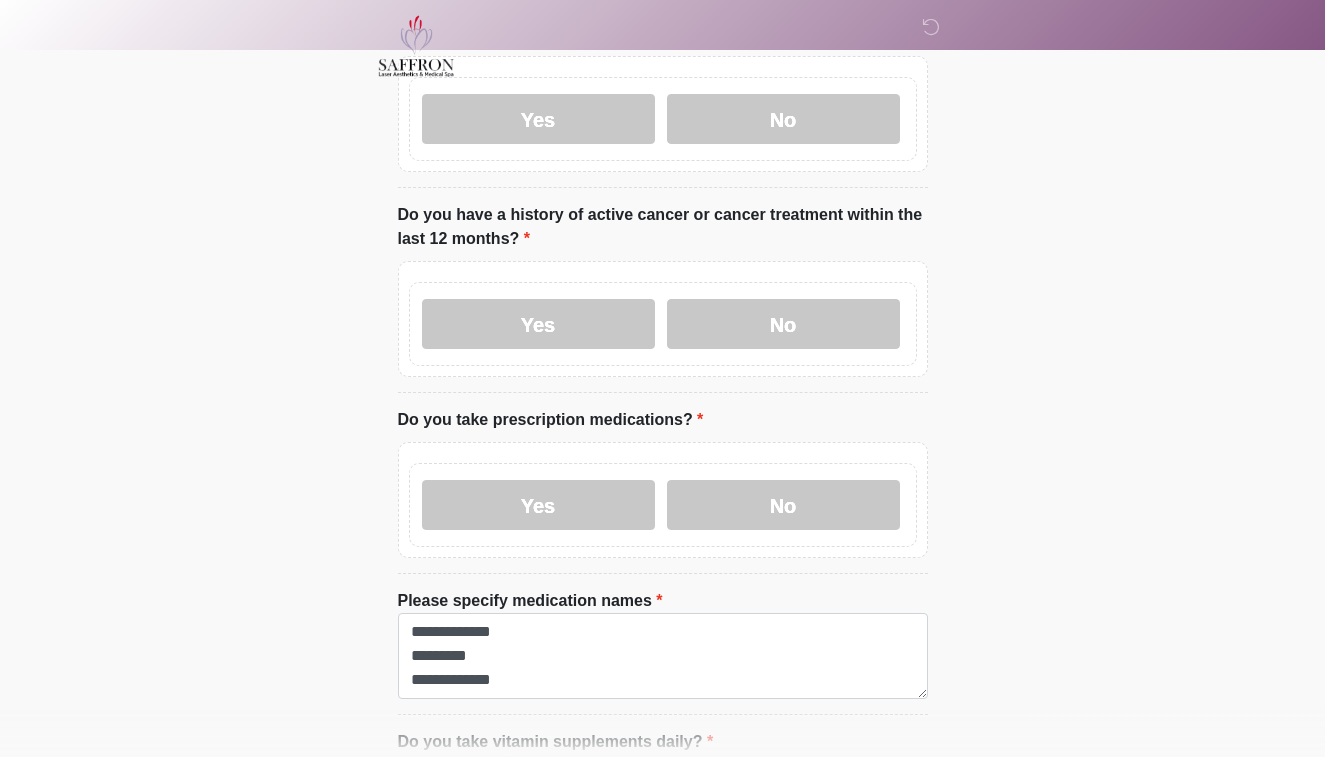 click on "‎ ‎ ‎
Medical History Questions
Please answer all questions with honesty and accuracy.
Please connect to Wi-Fi now   Provide us with your contact info  Answer some questions about your medical history  Complete a video call with one of our providers
This is the beginning of your  virtual Good Faith Exam .  ﻿﻿﻿﻿﻿﻿﻿﻿ This step is necessary to provide official medical clearance and documentation for your upcoming treatment(s).   ﻿﻿﻿﻿﻿﻿To begin, ﻿﻿﻿﻿﻿﻿ press the continue button below and answer all questions with honesty.
Continue
Please be sure your device is connected to a Wi-Fi Network for quicker service.  .
Continue" at bounding box center (662, 7) 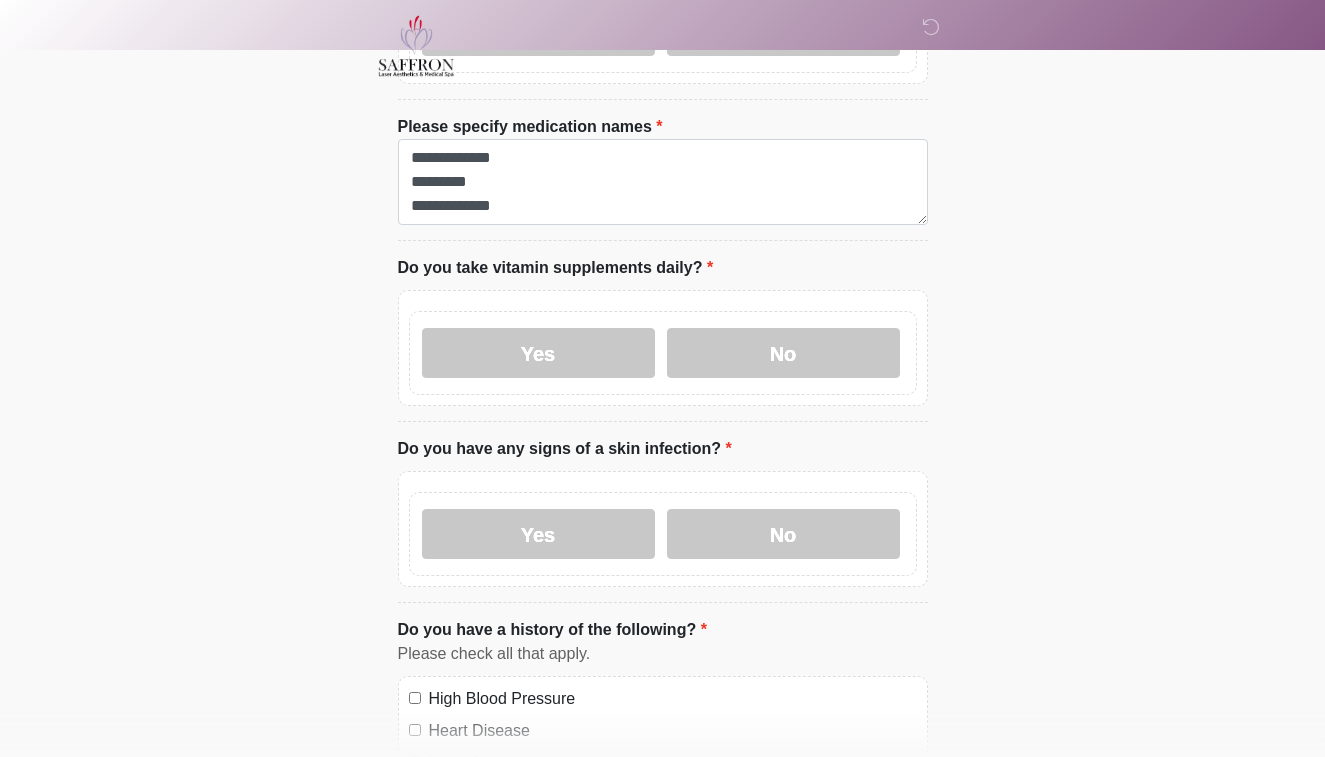 scroll, scrollTop: 868, scrollLeft: 0, axis: vertical 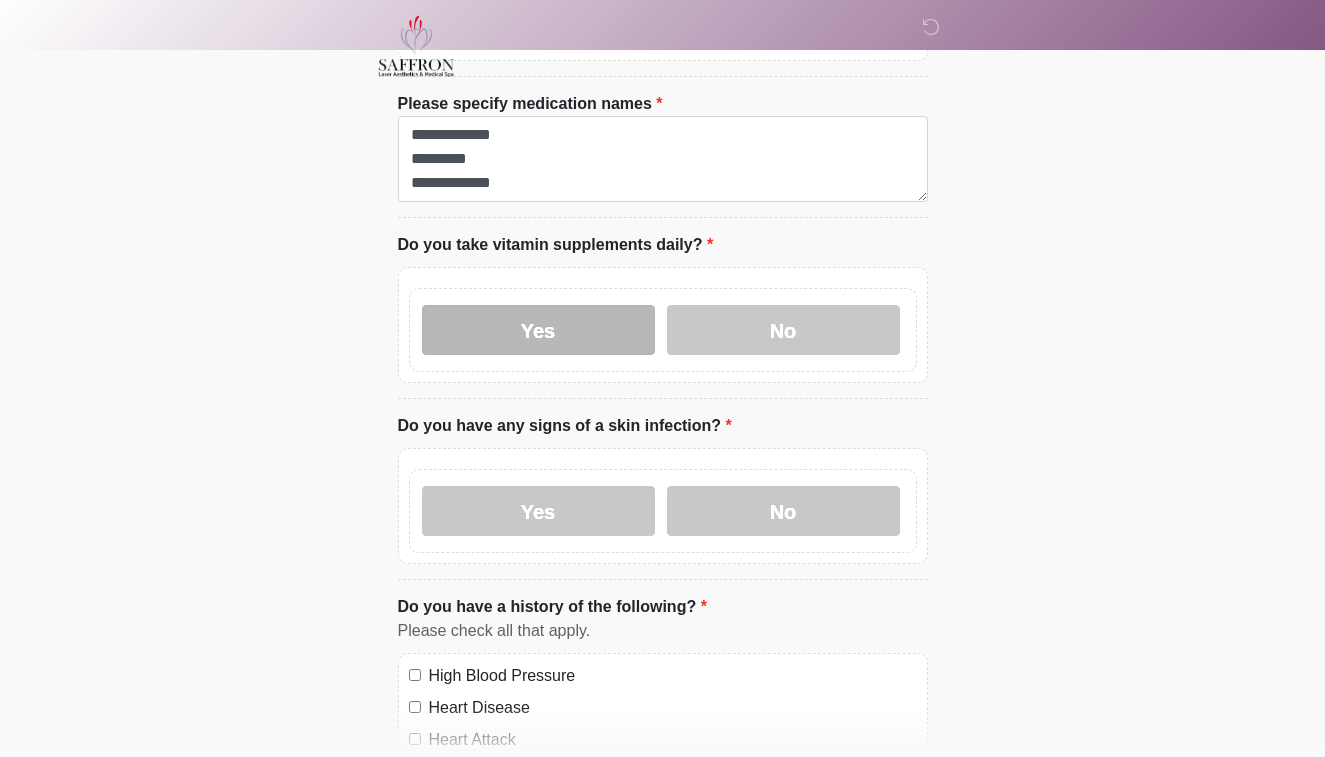 click on "Yes" at bounding box center (538, 330) 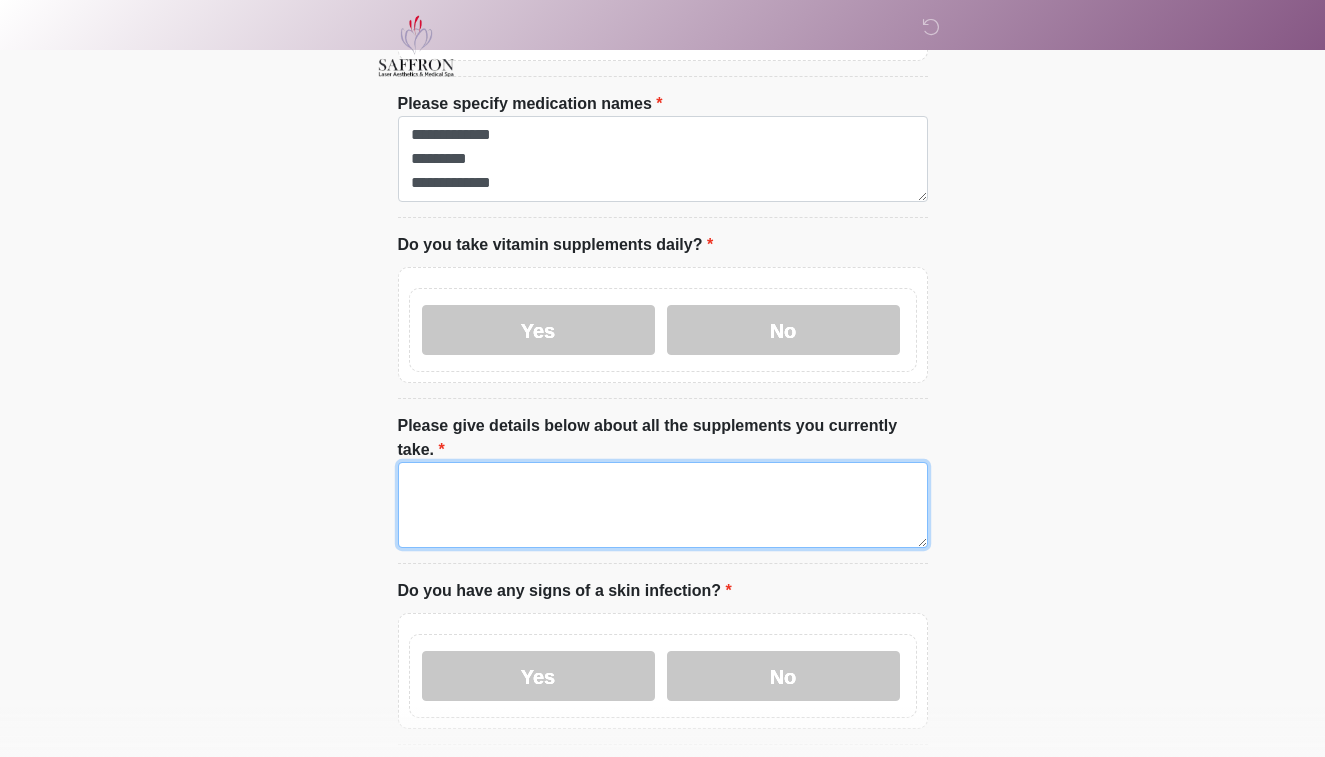 click on "Please give details below about all the supplements you currently take." at bounding box center [663, 505] 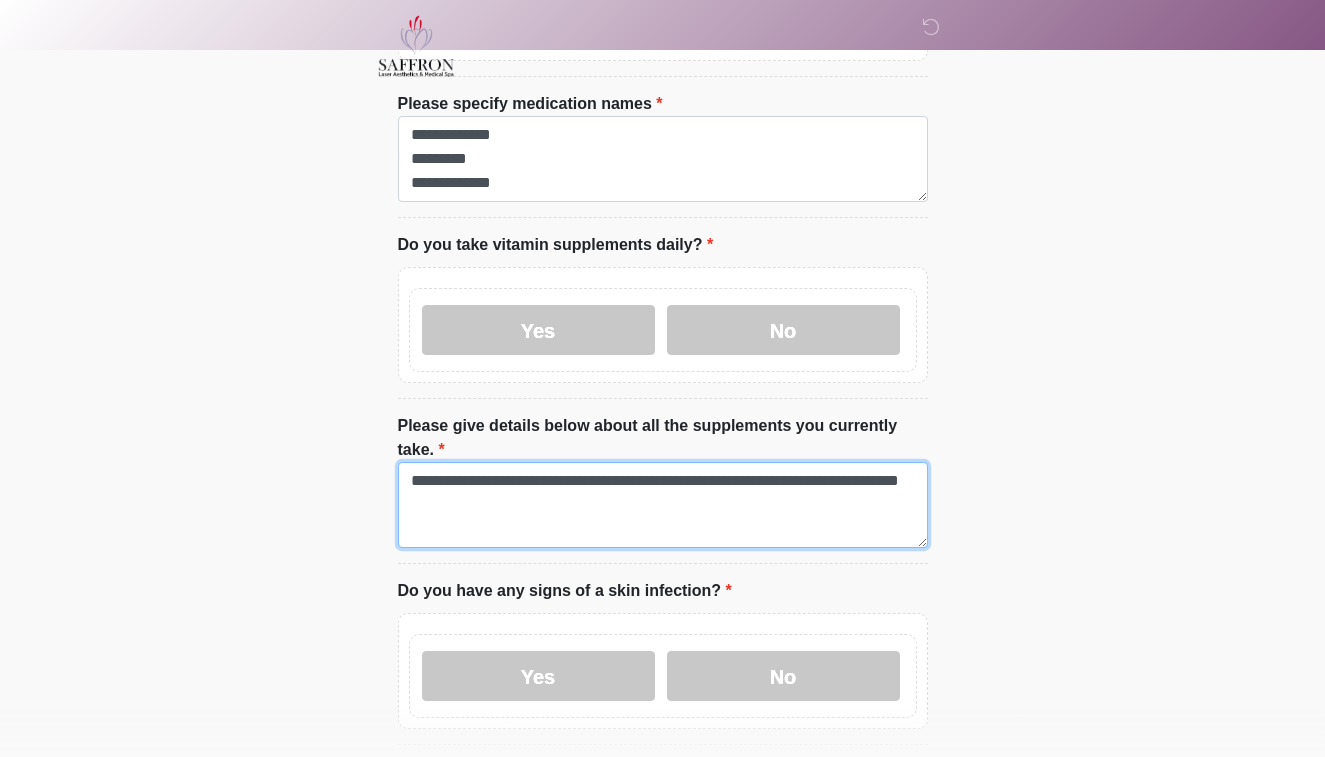type on "**********" 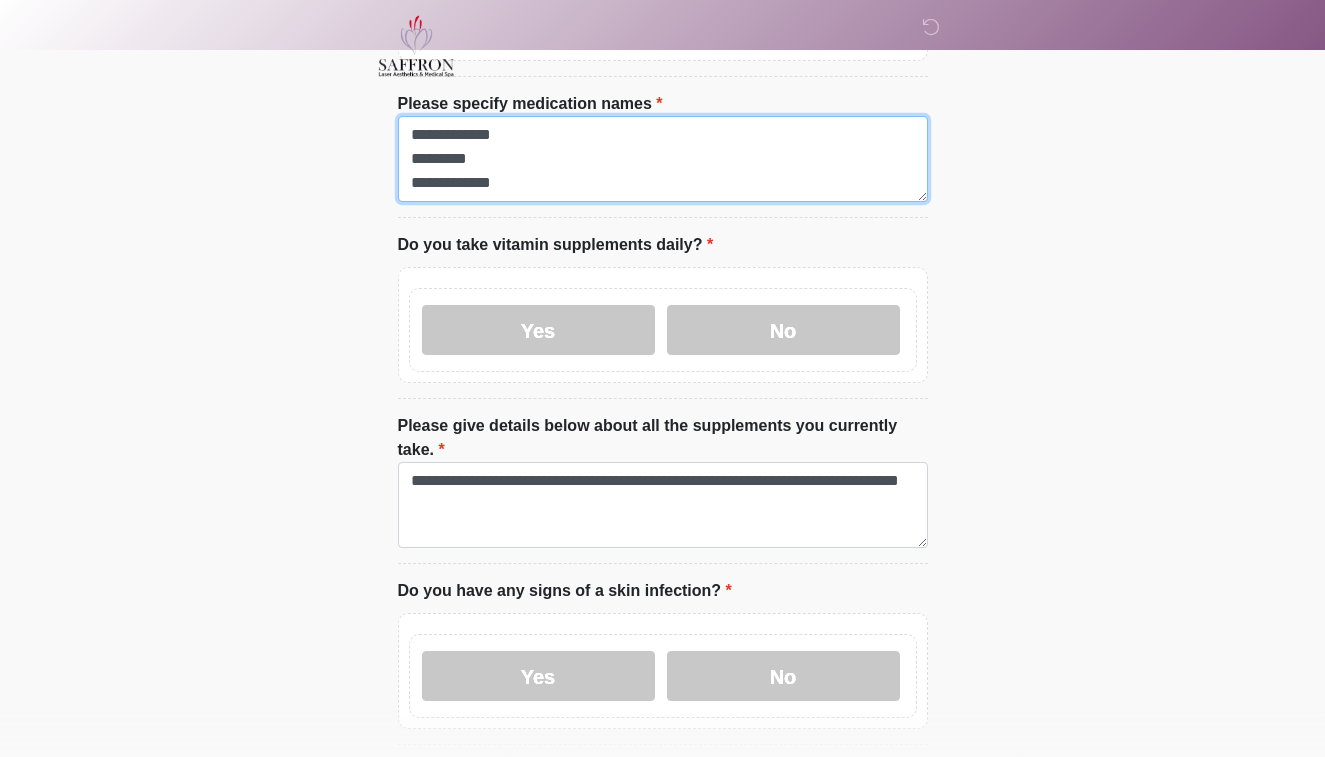 click on "**********" at bounding box center (663, 159) 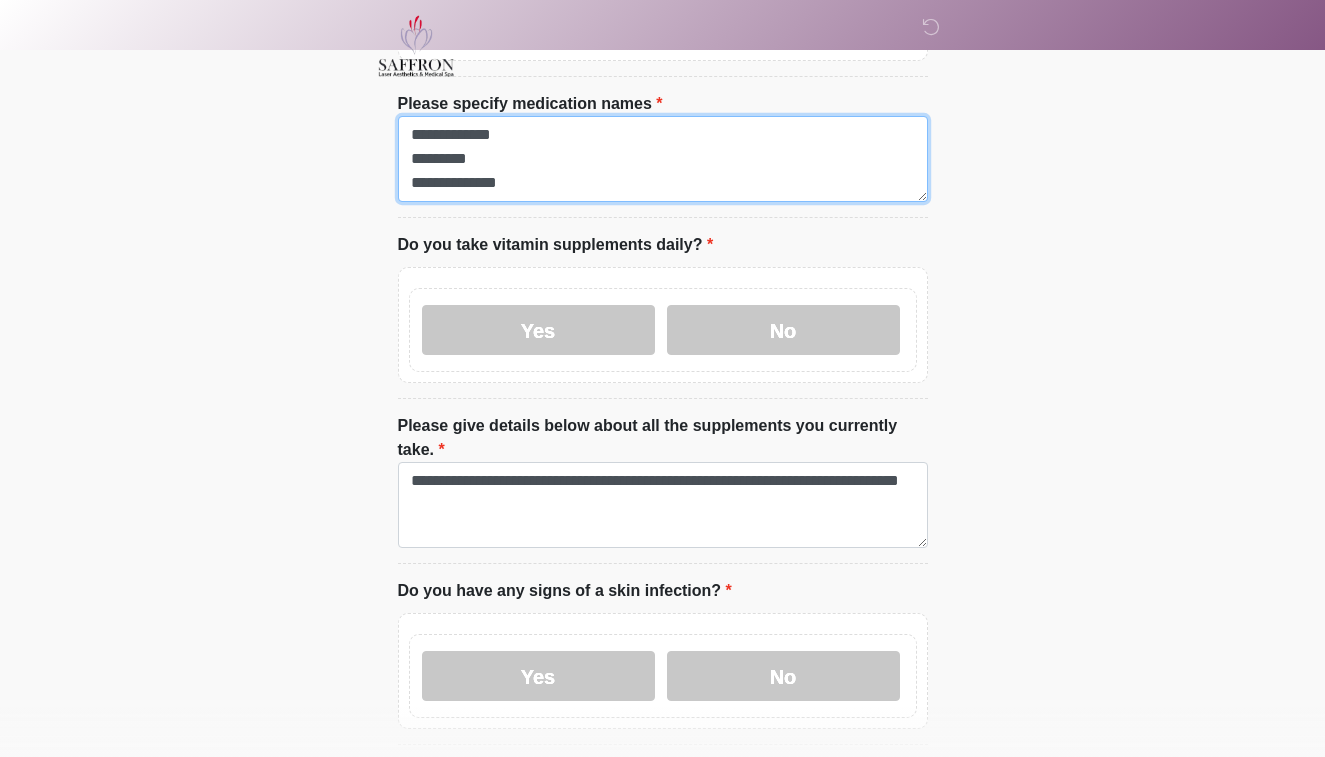 scroll, scrollTop: 15, scrollLeft: 0, axis: vertical 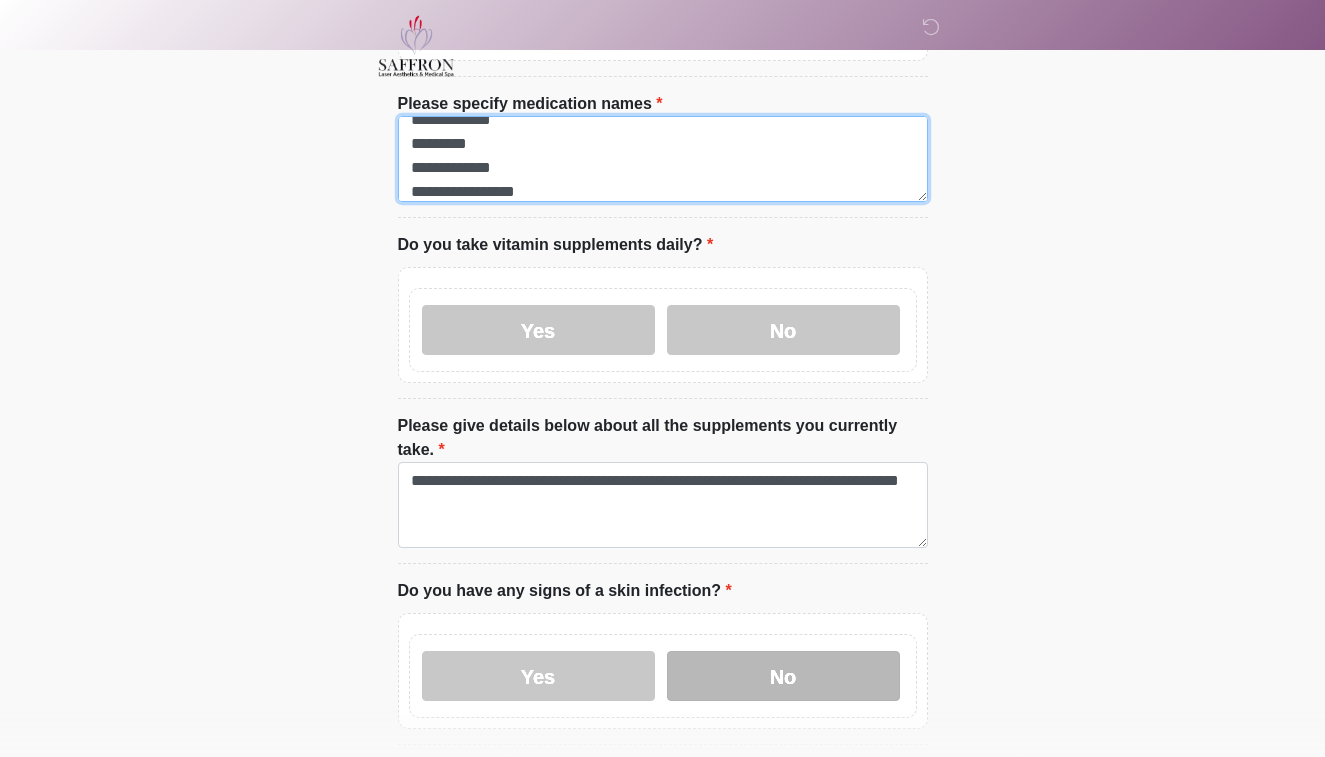 type on "**********" 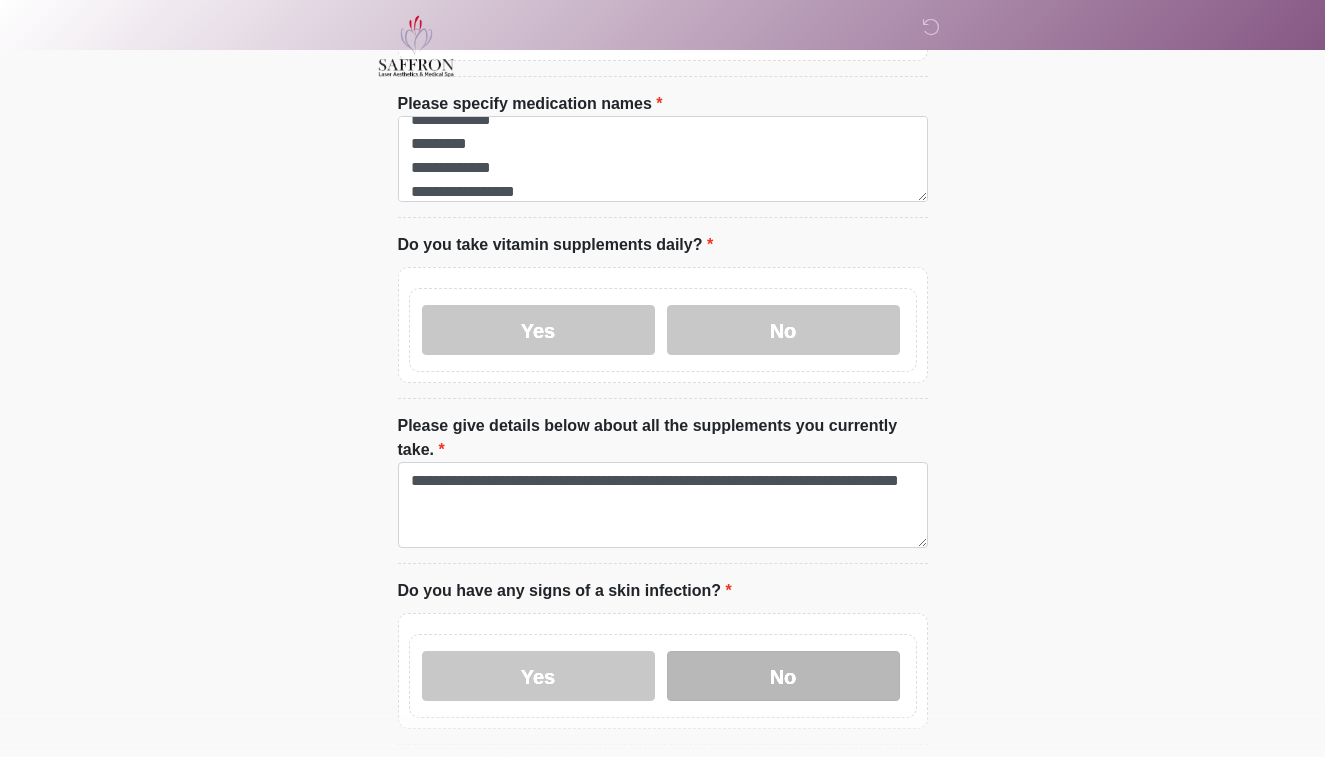 click on "No" at bounding box center [783, 676] 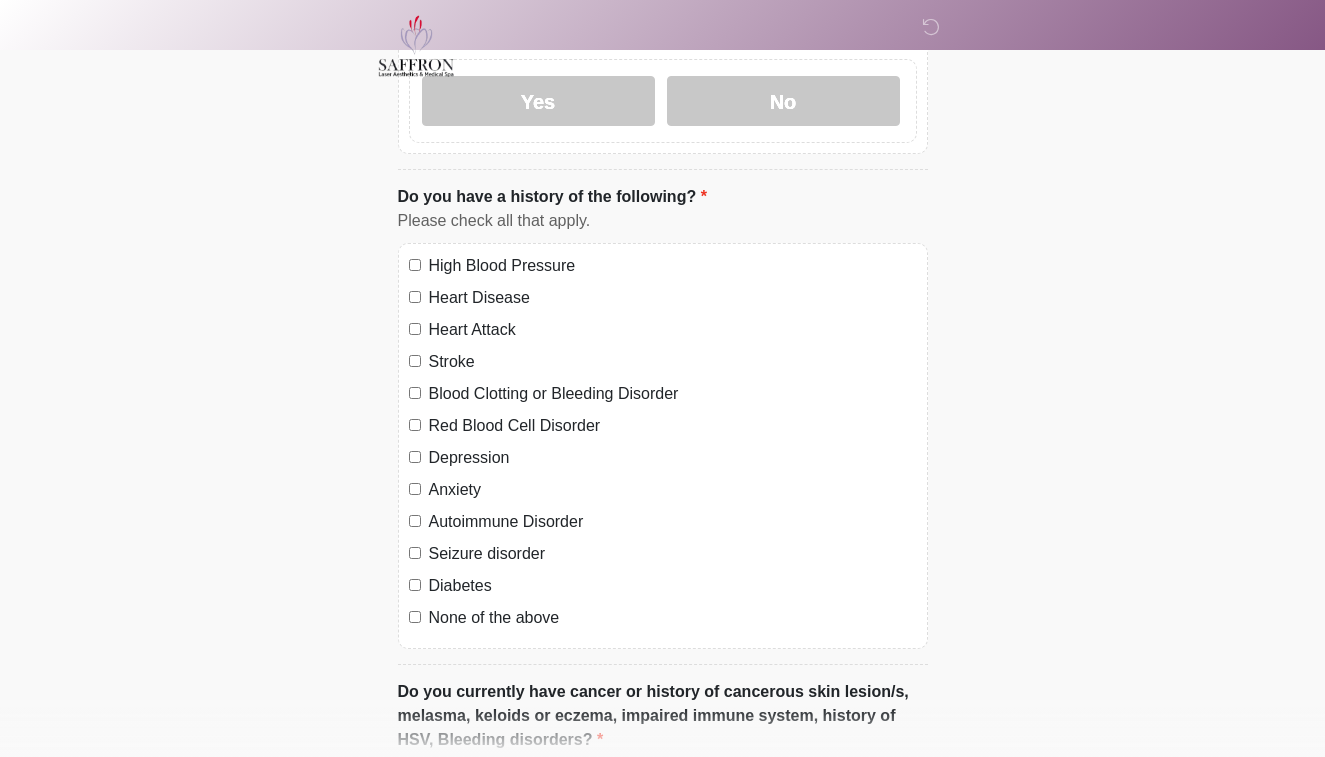 scroll, scrollTop: 1453, scrollLeft: 0, axis: vertical 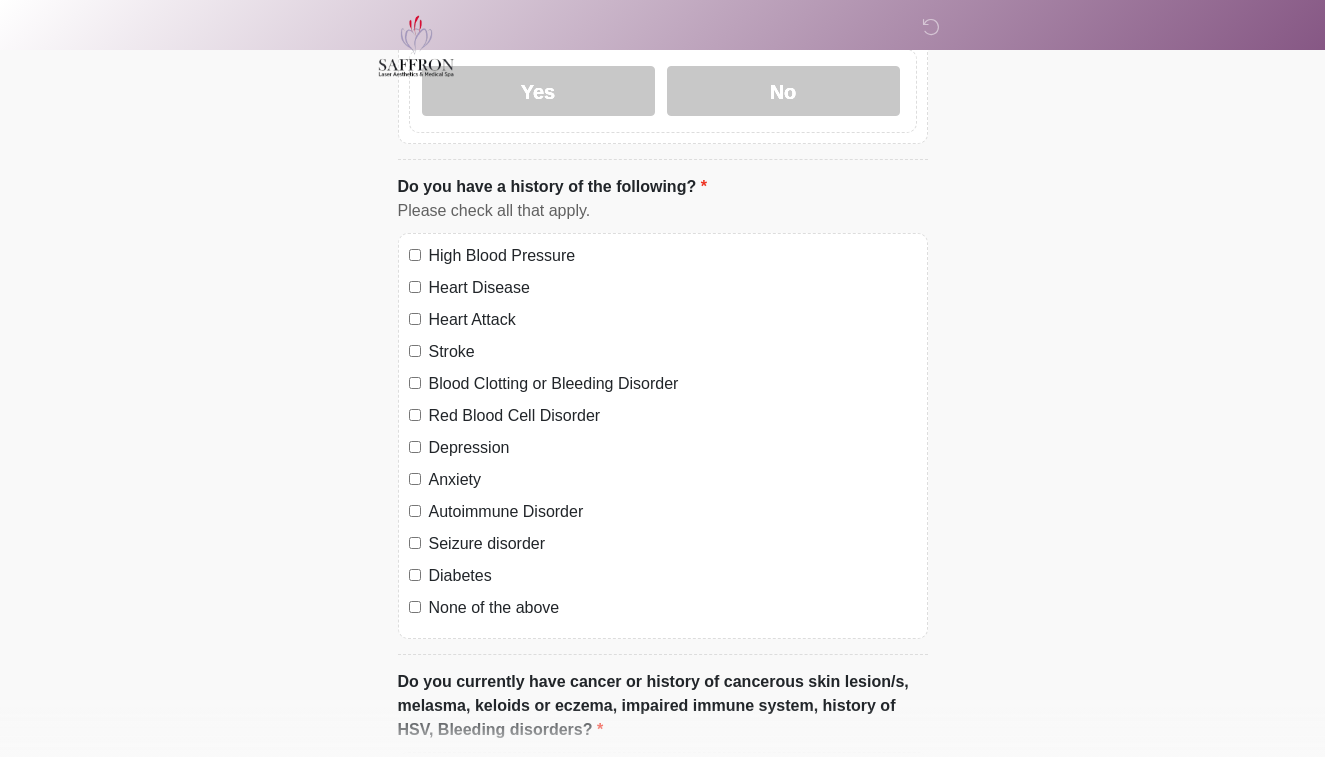 click on "None of the above" at bounding box center (673, 608) 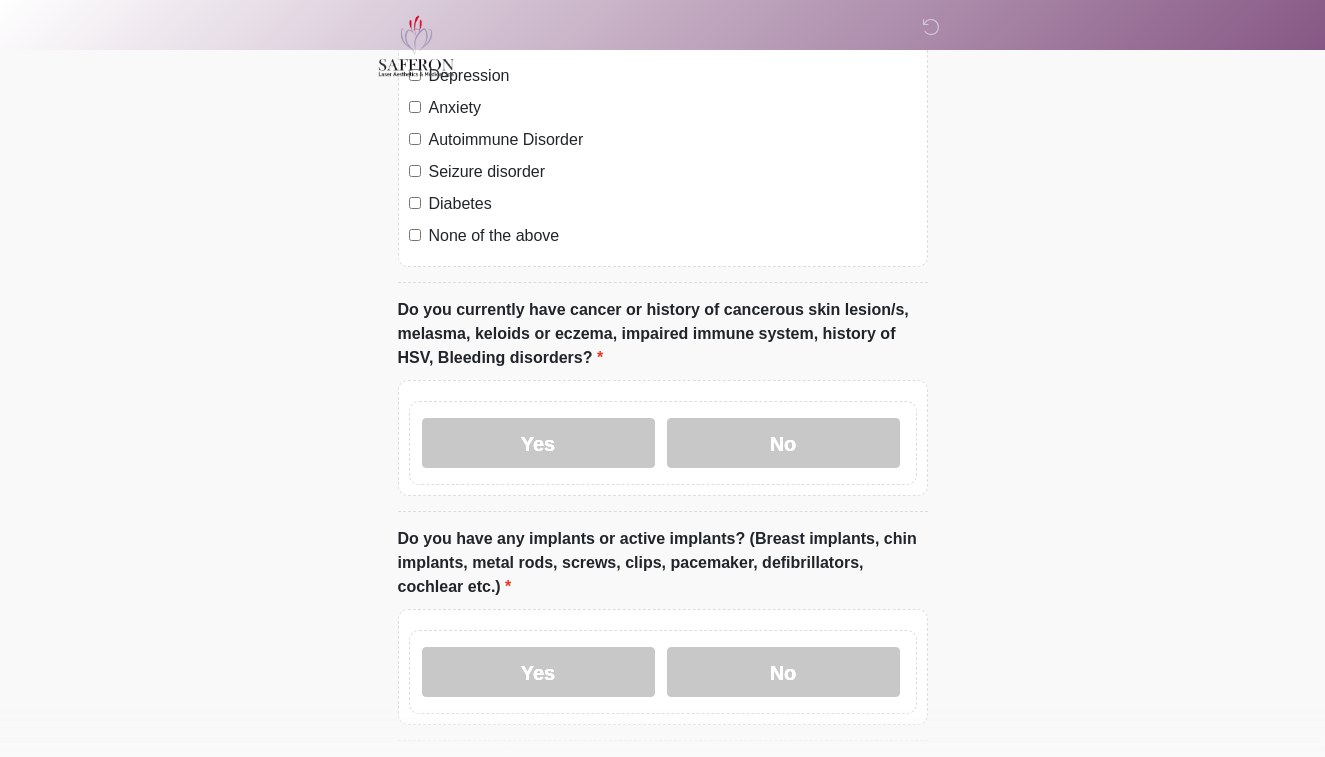 scroll, scrollTop: 1878, scrollLeft: 0, axis: vertical 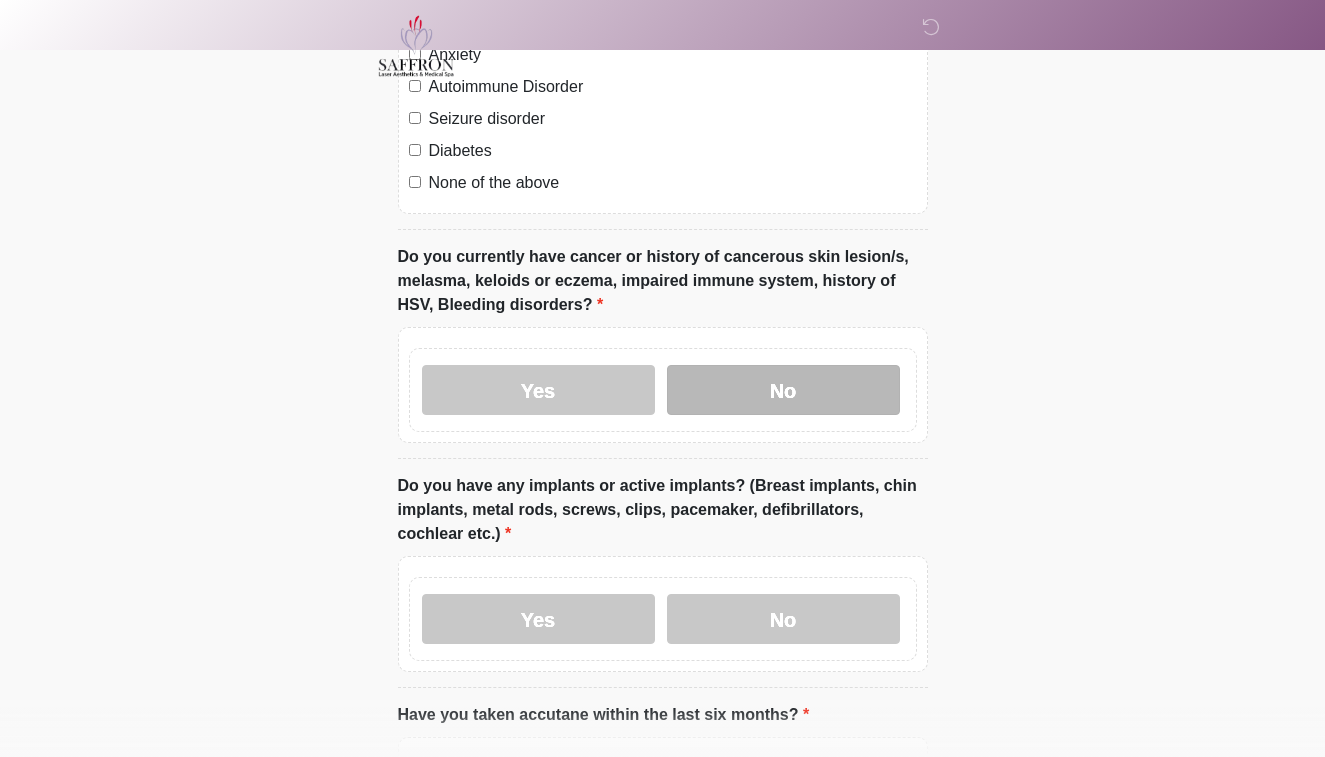 click on "No" at bounding box center [783, 390] 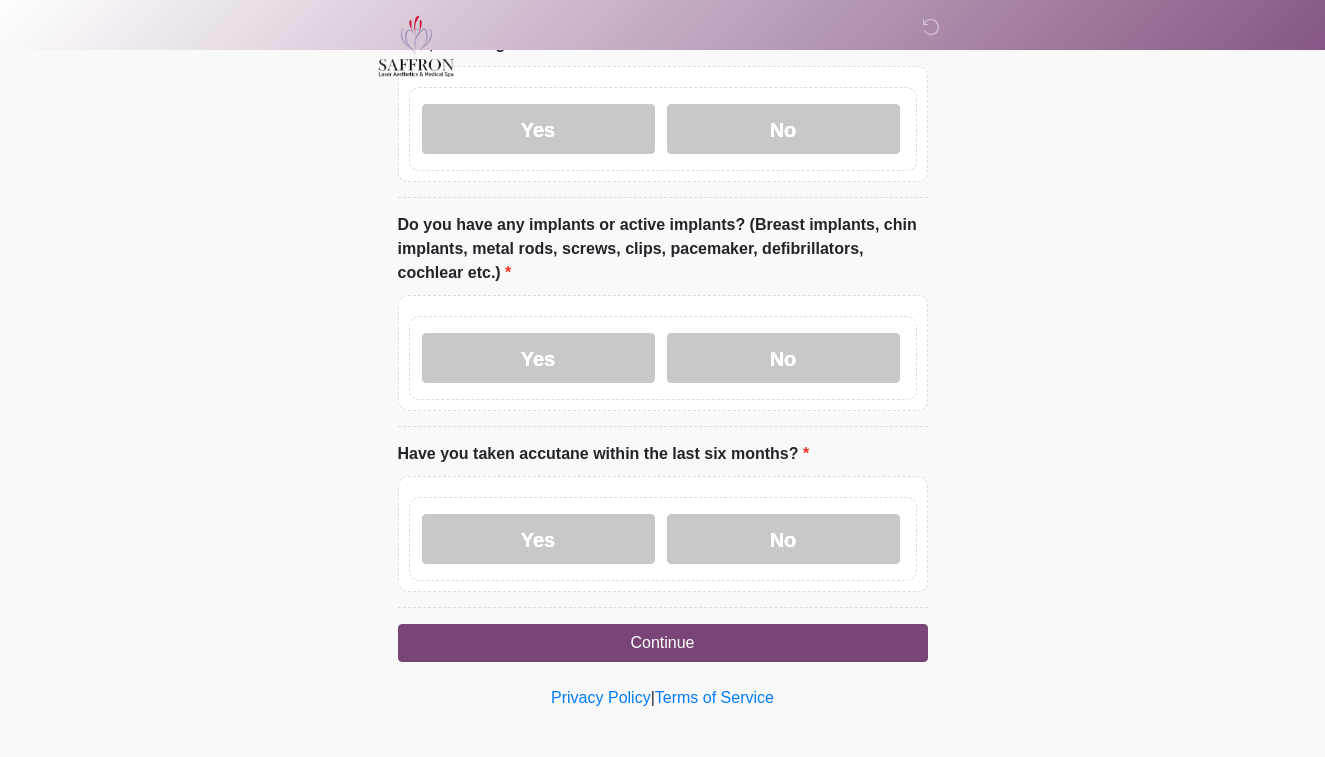 scroll, scrollTop: 2144, scrollLeft: 0, axis: vertical 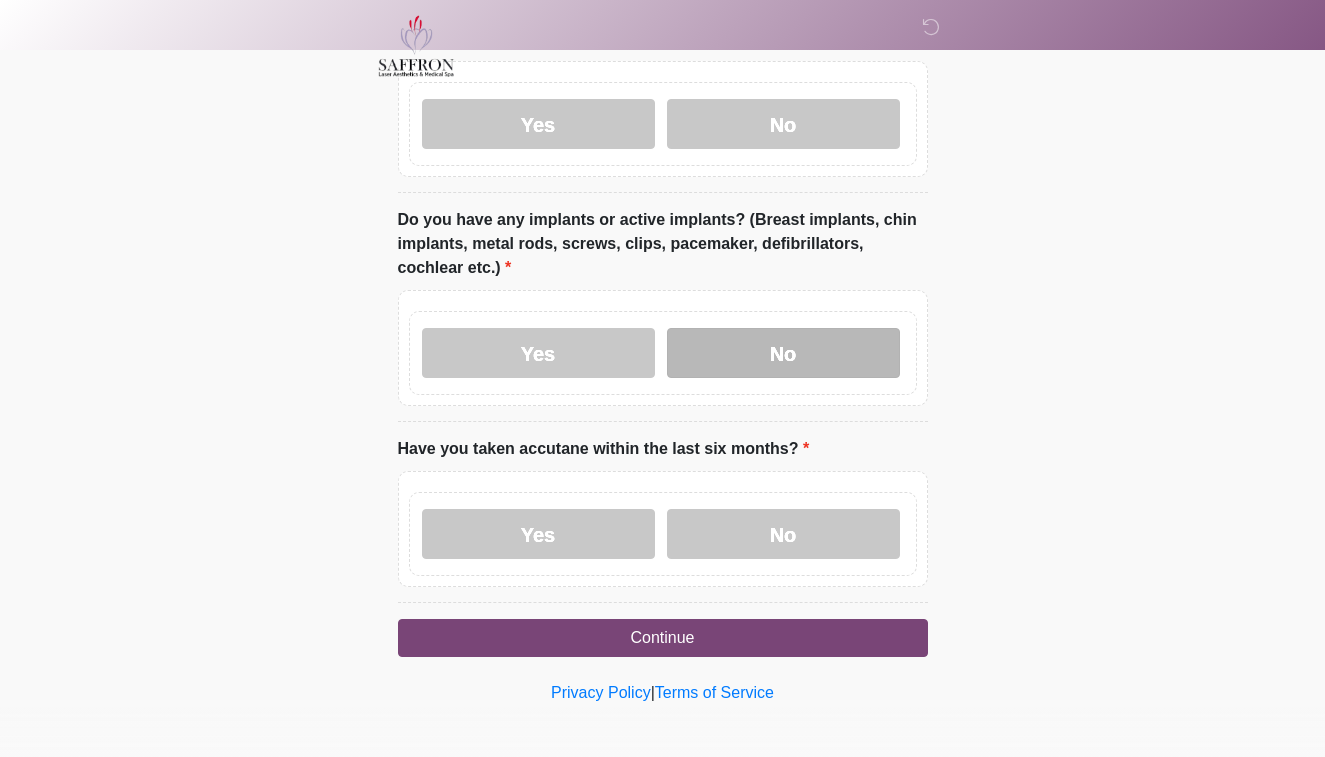 click on "No" at bounding box center [783, 353] 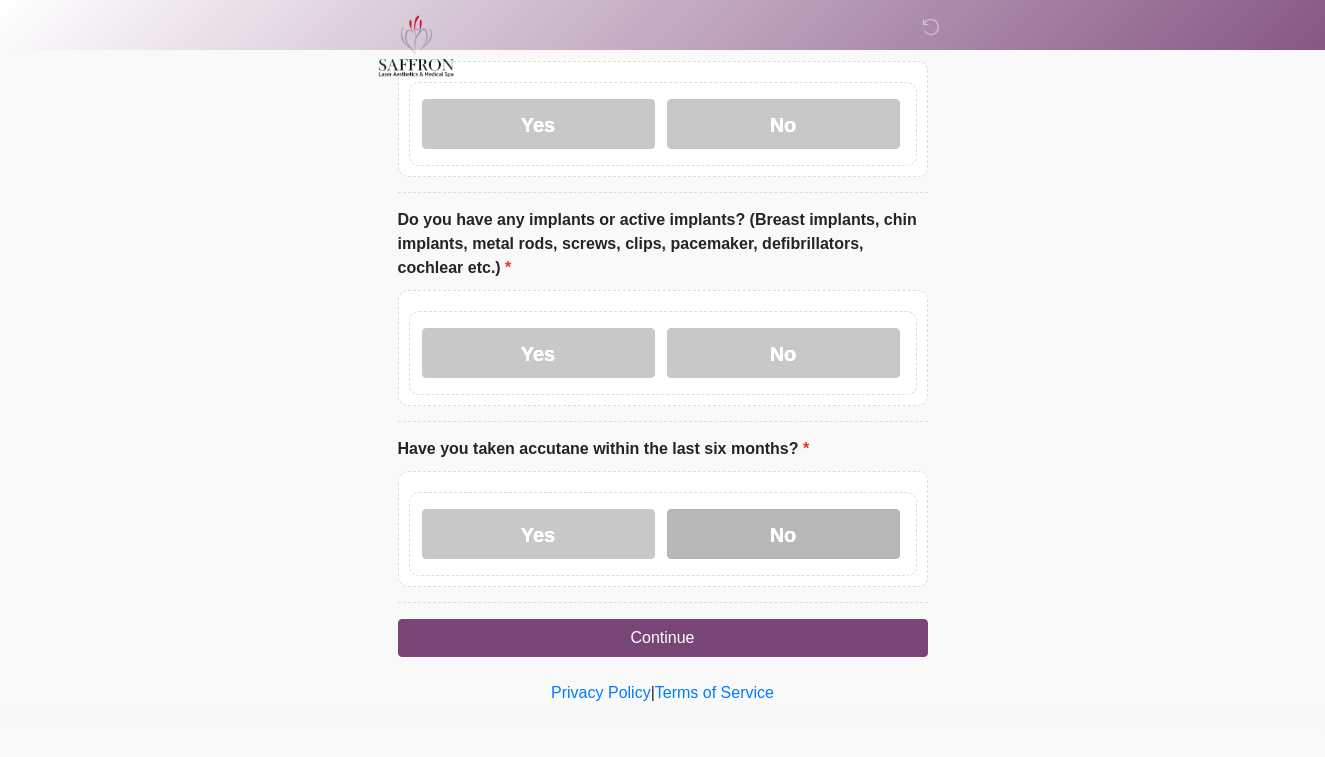 click on "No" at bounding box center [783, 534] 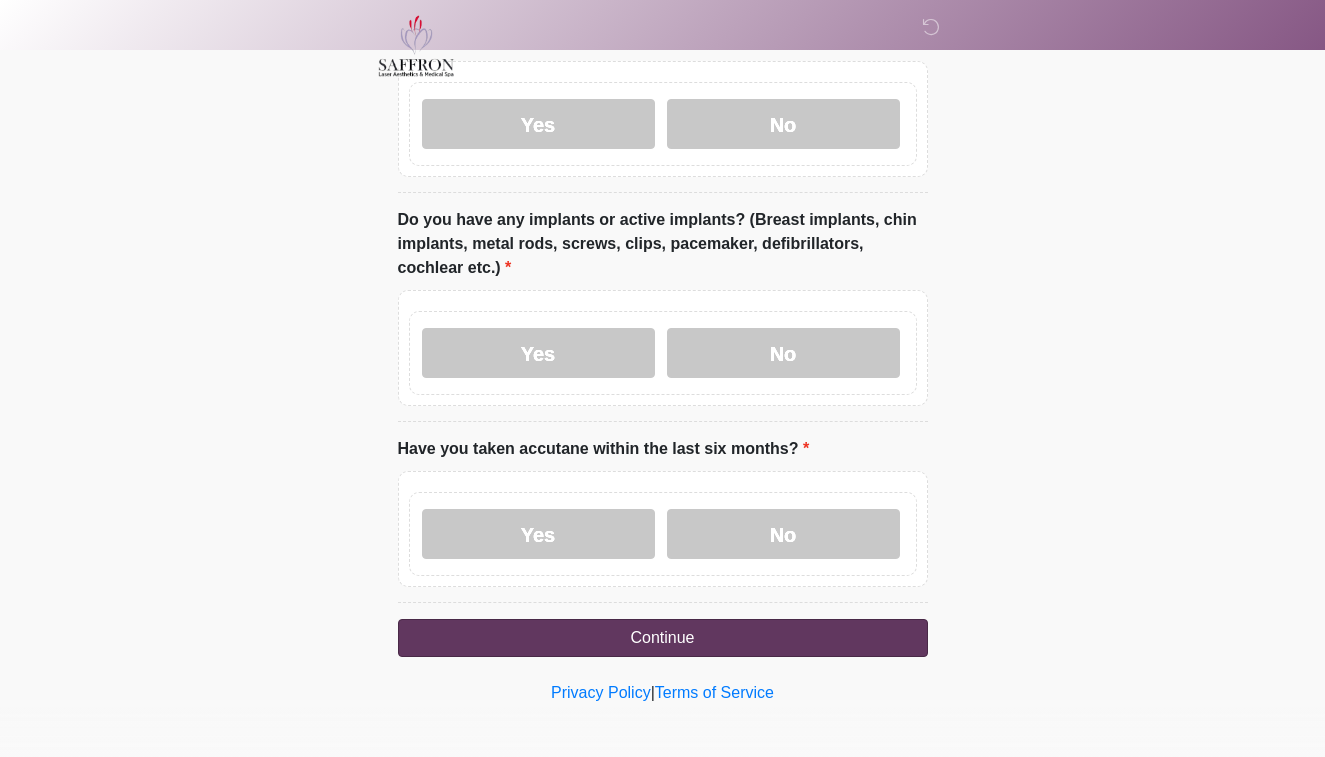 click on "Continue" at bounding box center [663, 638] 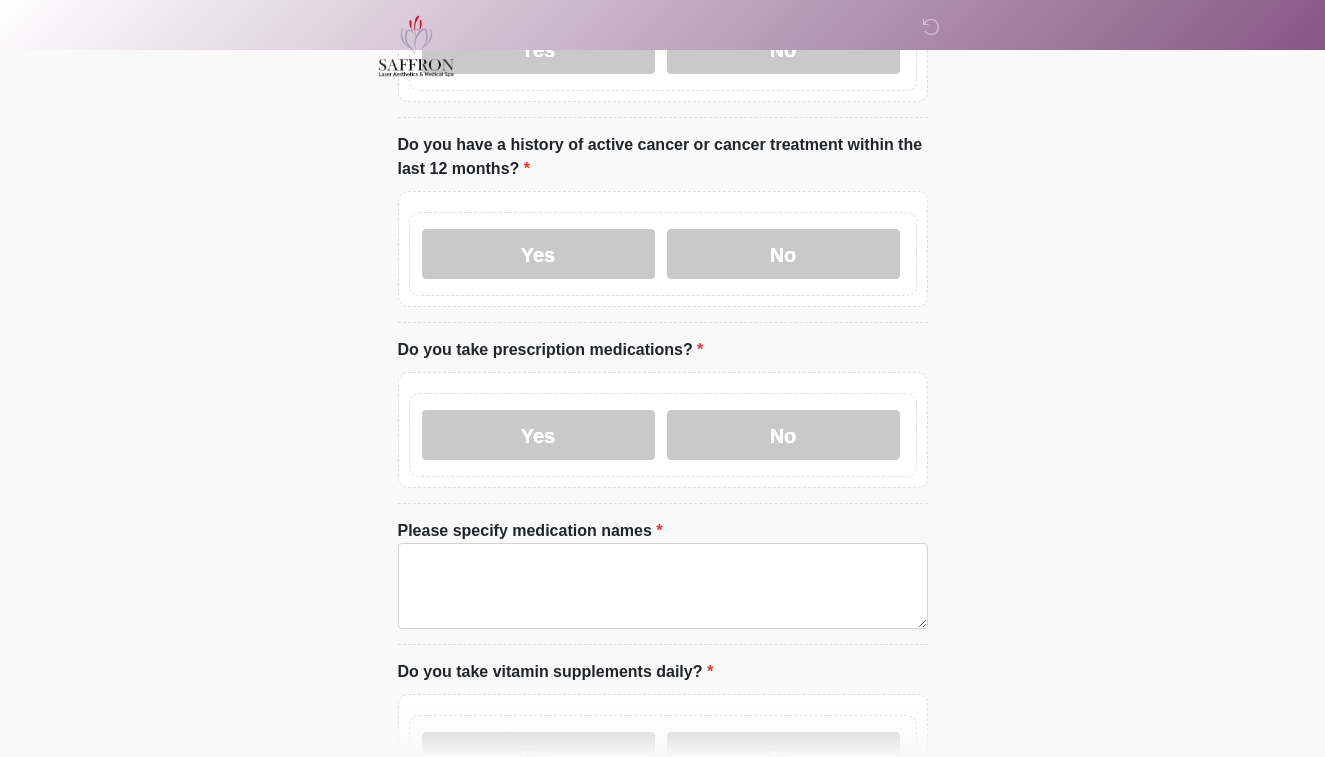 scroll, scrollTop: 0, scrollLeft: 0, axis: both 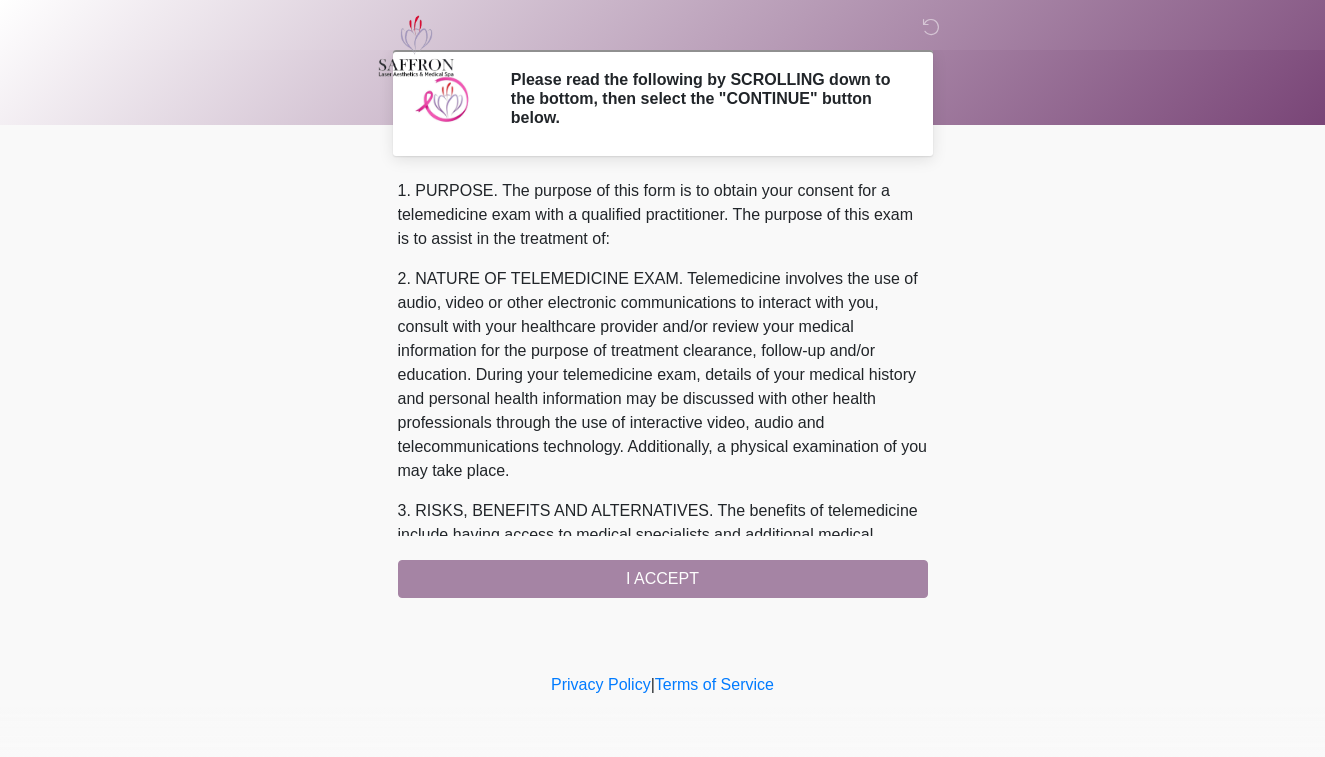 click on "This is the beginning of your  virtual Good Faith Exam .  ﻿﻿﻿﻿﻿﻿﻿﻿ This step is necessary to provide official medical clearance and documentation for your upcoming treatment(s).   ﻿﻿﻿﻿﻿﻿To begin, ﻿﻿﻿﻿﻿﻿ press the continue button below and answer all questions with honesty.
Continue
Please be sure your device is connected to a Wi-Fi Network for quicker service. Otherwise, you may experience connectivity issues with your provider and cause unnecessary delays  .
Continue
Please enter your email address.
~~~~~~~~~~~~~~~~~~~~~~~~~~~~~
Continue
Tell us about you (or the patient if it's not you)
Where should we email your treatment plan?" at bounding box center [663, 388] 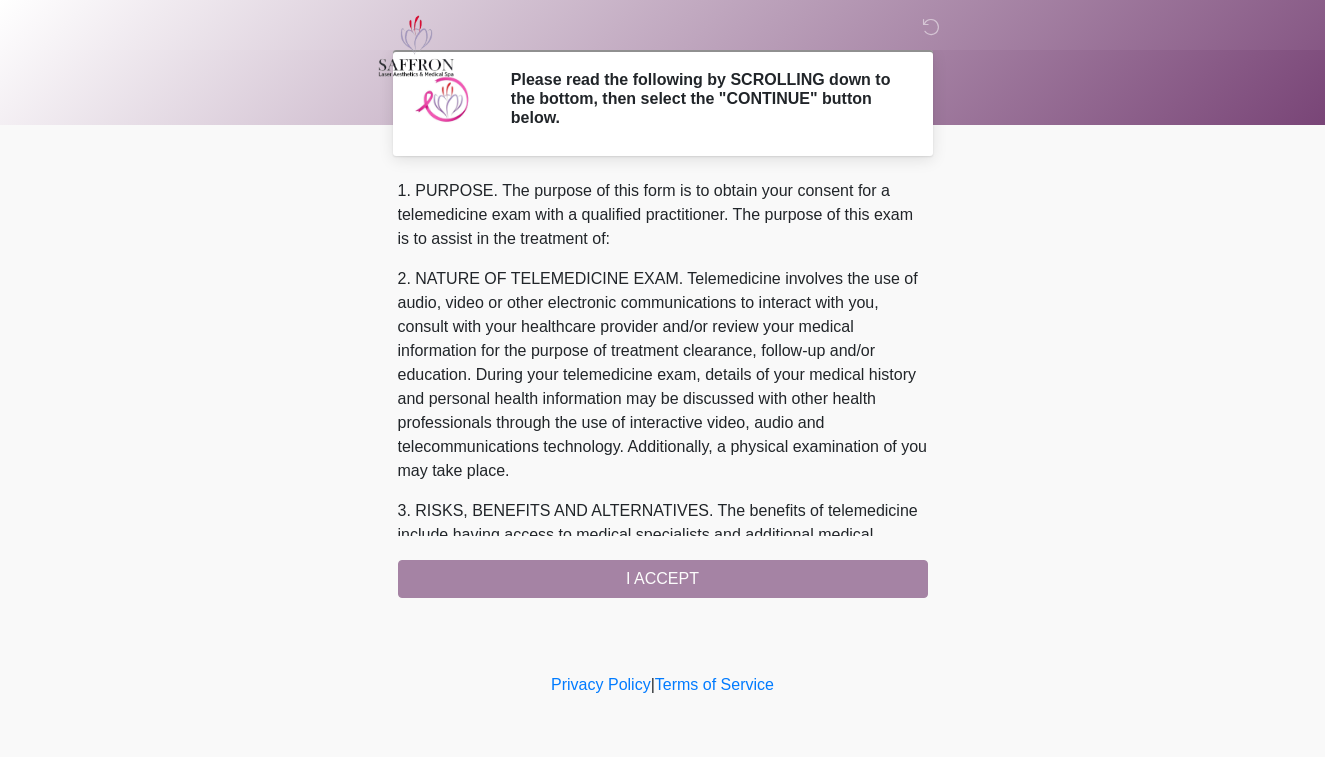click on "1. PURPOSE. The purpose of this form is to obtain your consent for a telemedicine exam with a qualified practitioner. The purpose of this exam is to assist in the treatment of: 2. NATURE OF TELEMEDICINE EXAM. Telemedicine involves the use of audio, video or other electronic communications to interact with you, consult with your healthcare provider and/or review your medical information for the purpose of treatment clearance, follow-up and/or education. During your telemedicine exam, details of your medical history and personal health information may be discussed with other health professionals through the use of interactive video, audio and telecommunications technology. Additionally, a physical examination of you may take place. 4. HEALTHCARE INSTITUTION. Saffron Laser Aesthetics and Medical Spa has medical and non-medical technical personnel who may participate in the telemedicine exam to aid in the audio/video link with the qualified practitioner. I ACCEPT" at bounding box center [663, 388] 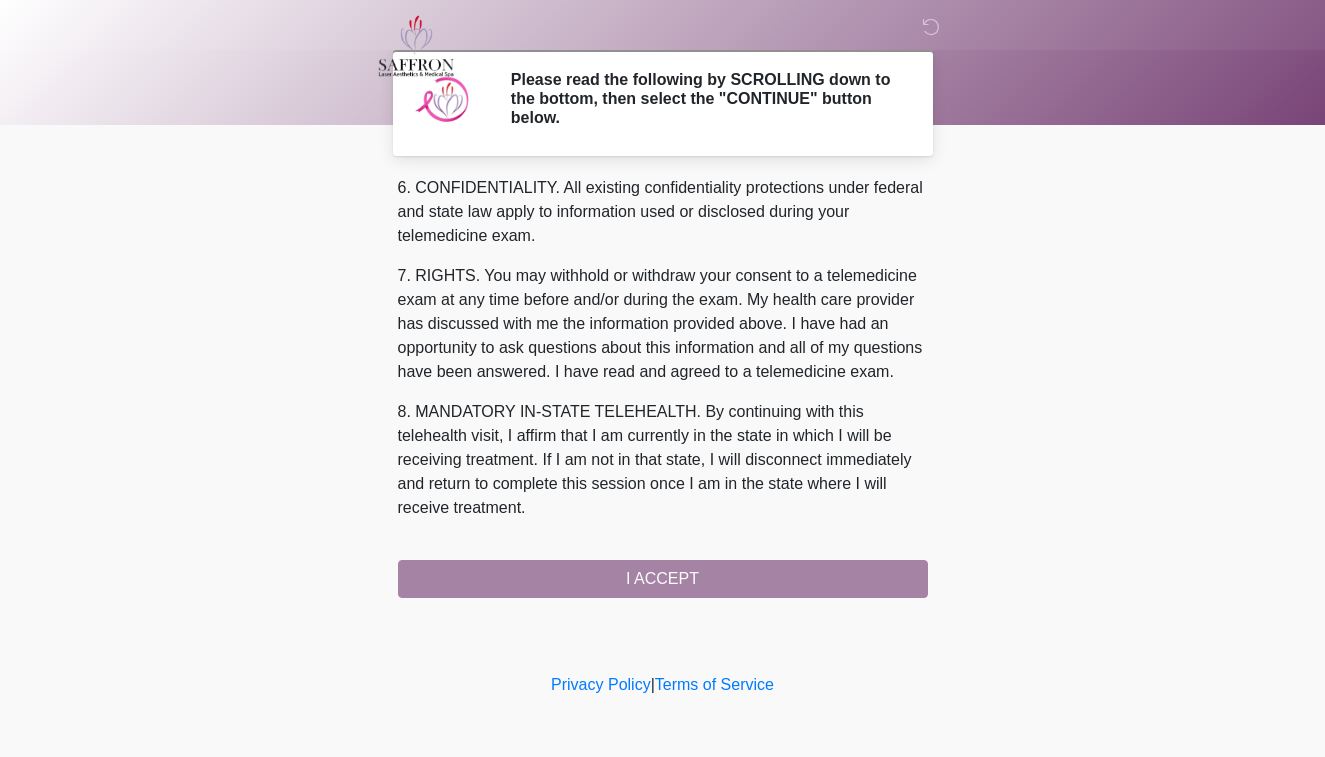 scroll, scrollTop: 827, scrollLeft: 0, axis: vertical 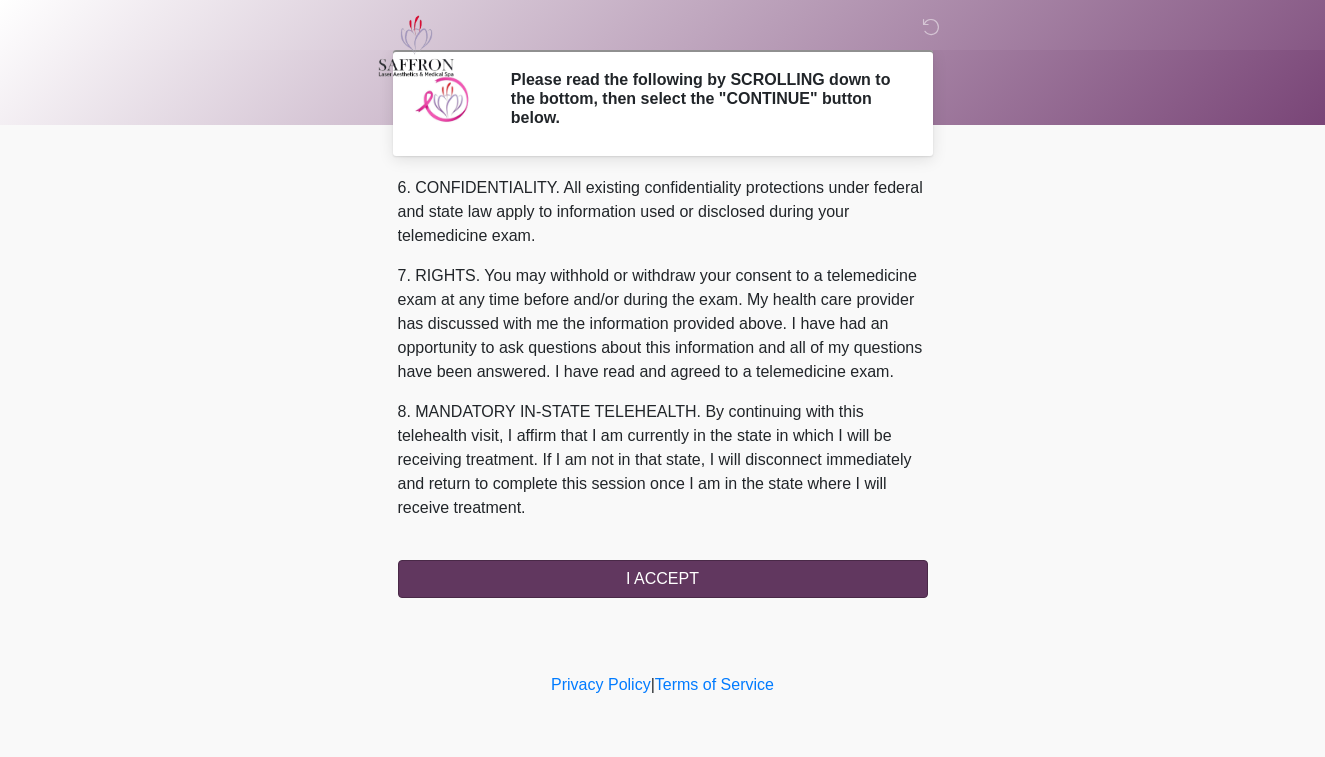 click on "I ACCEPT" at bounding box center (663, 579) 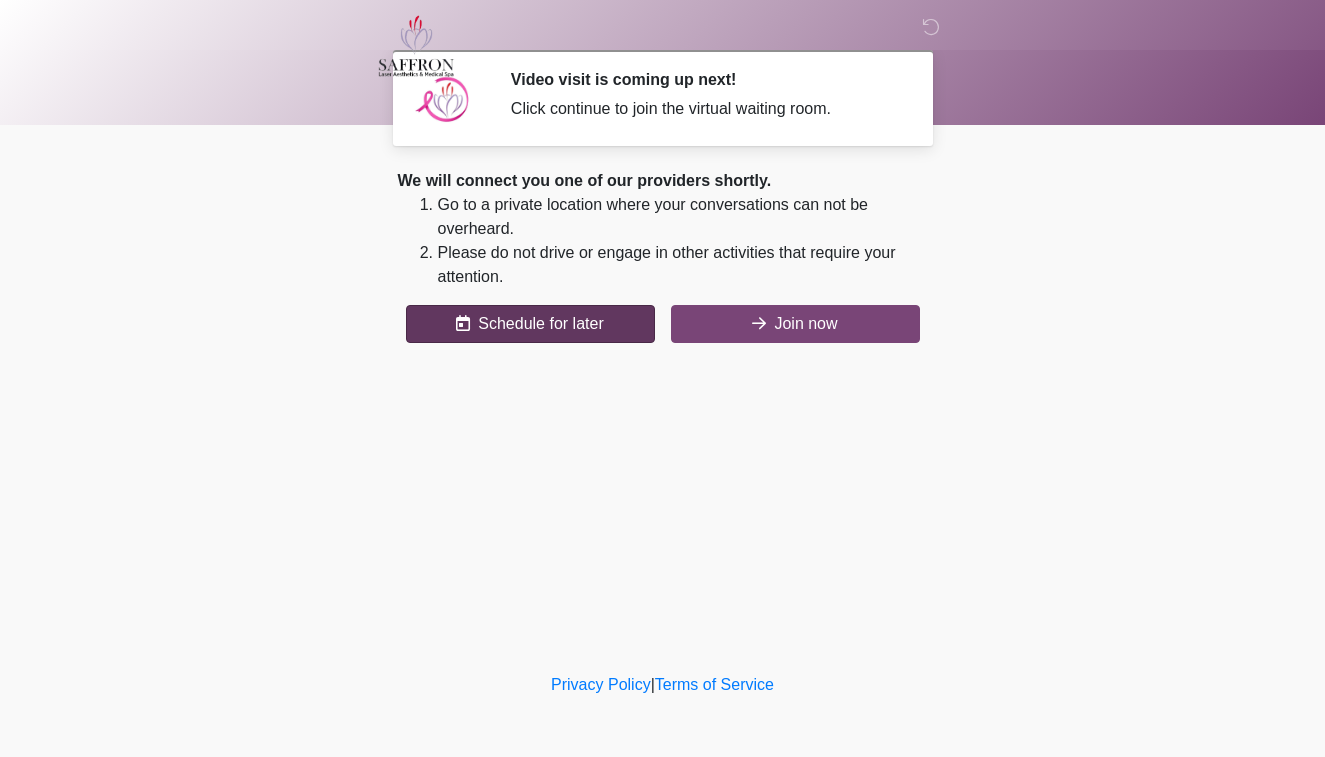click on "Schedule for later" at bounding box center (530, 324) 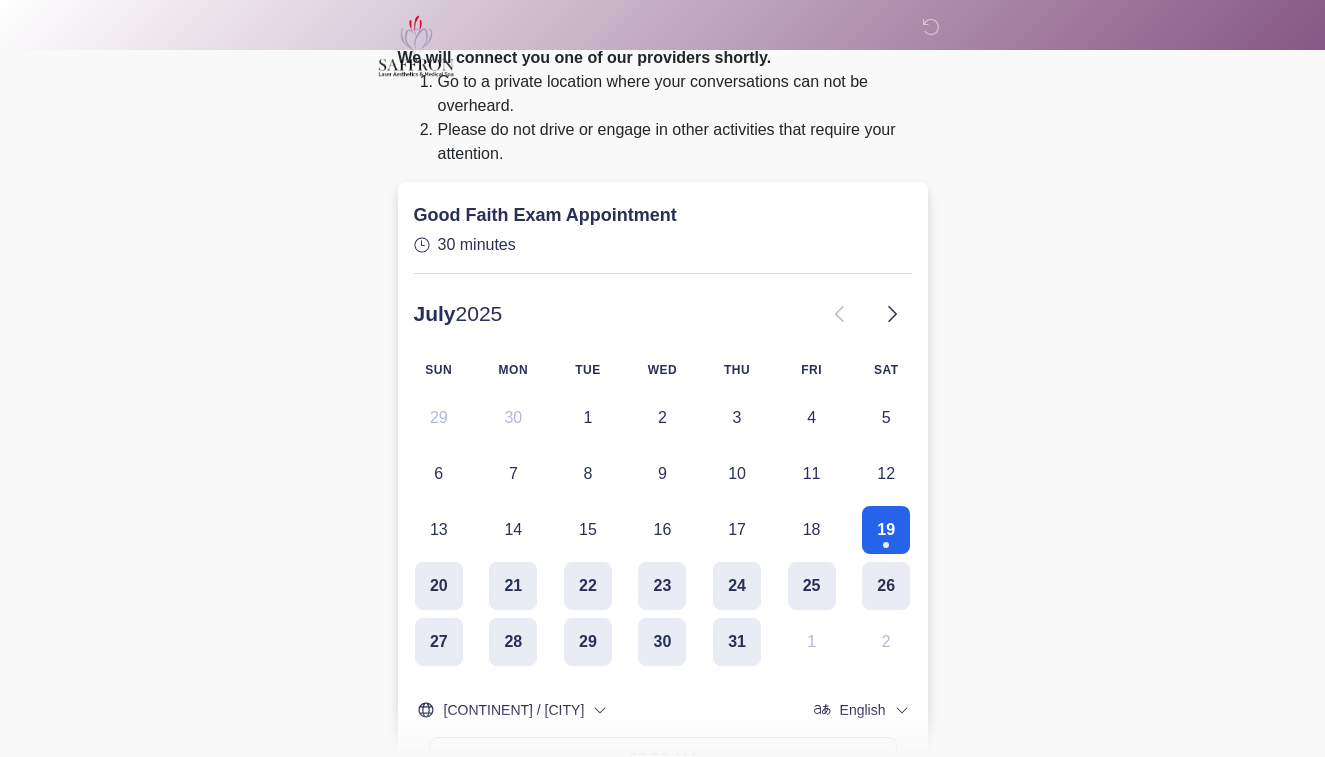 scroll, scrollTop: 122, scrollLeft: 0, axis: vertical 